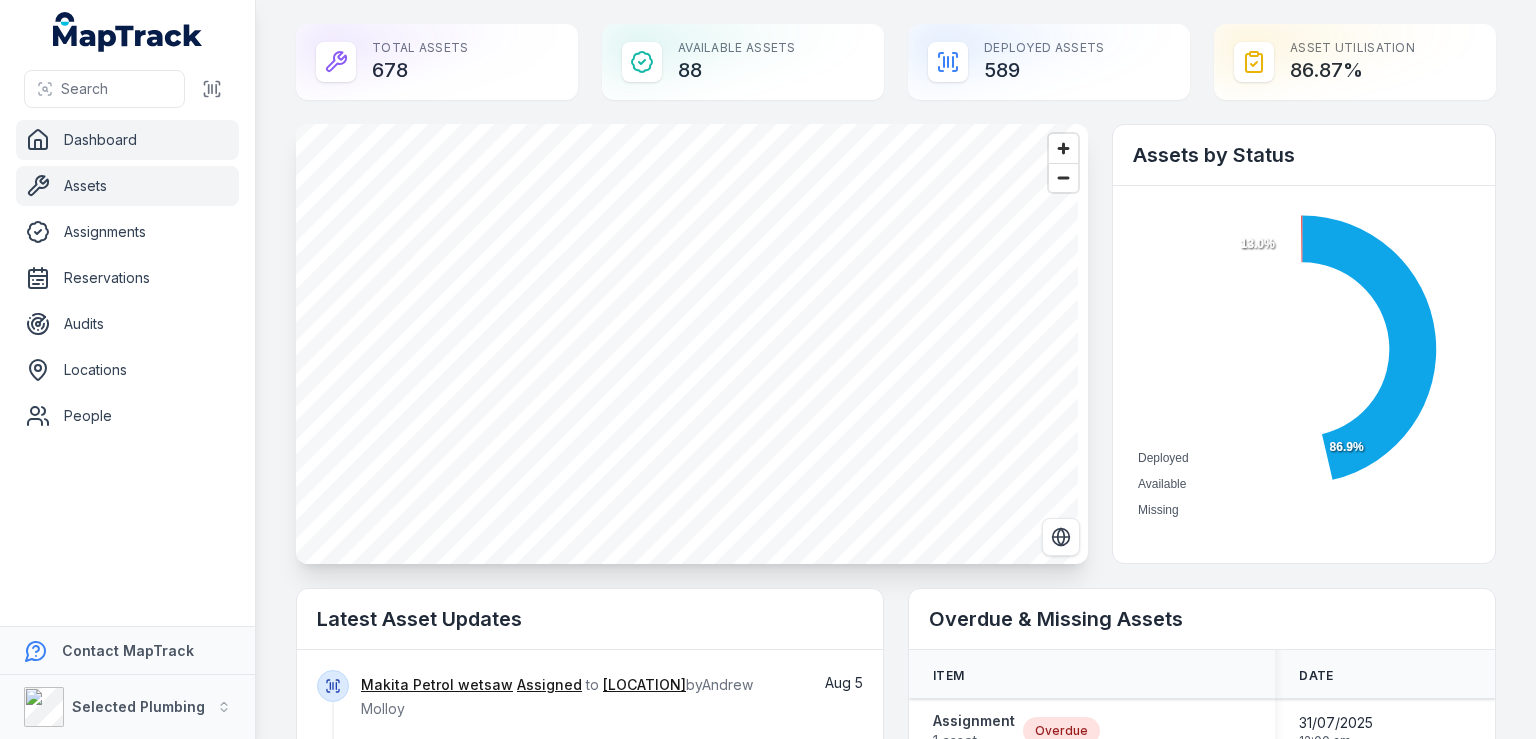 scroll, scrollTop: 0, scrollLeft: 0, axis: both 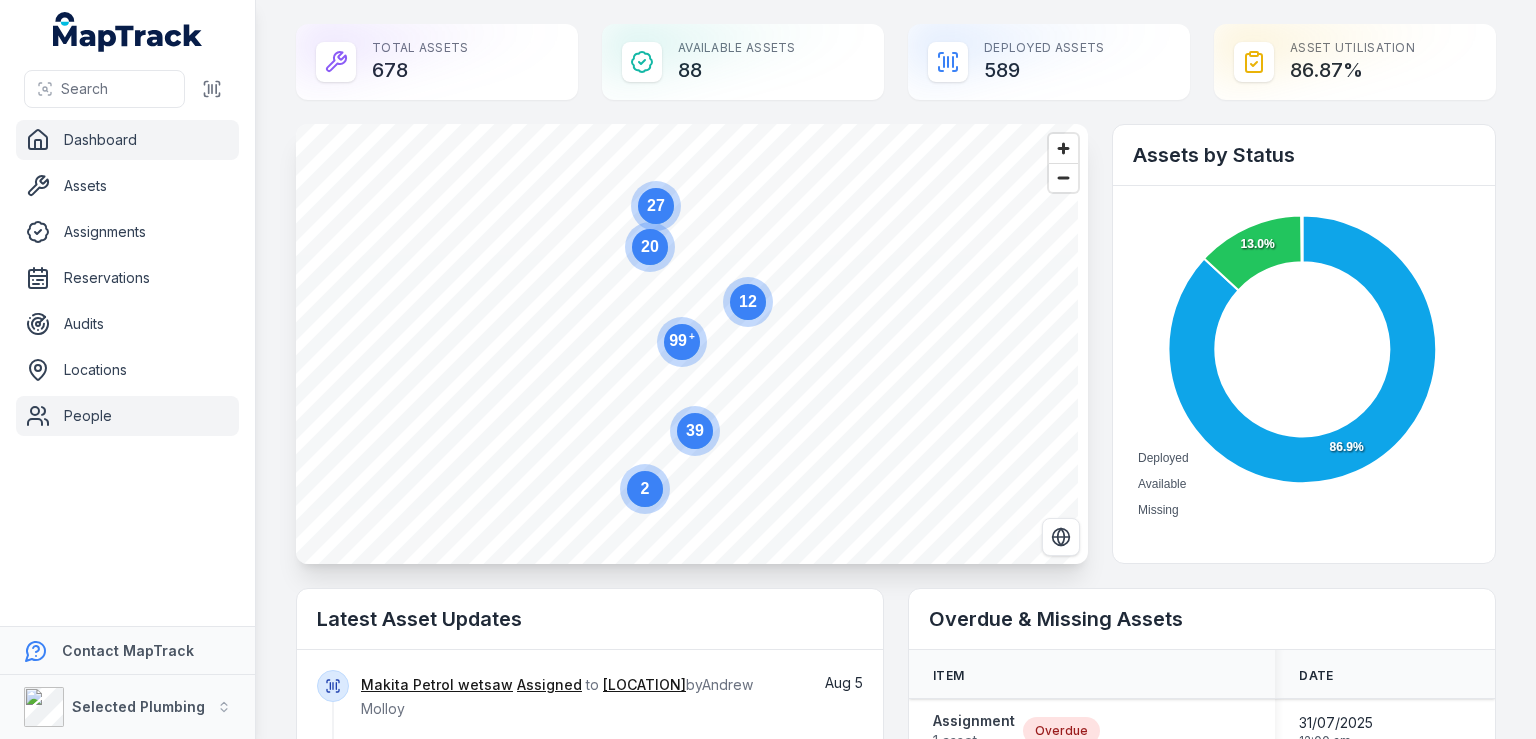 click on "People" at bounding box center [127, 416] 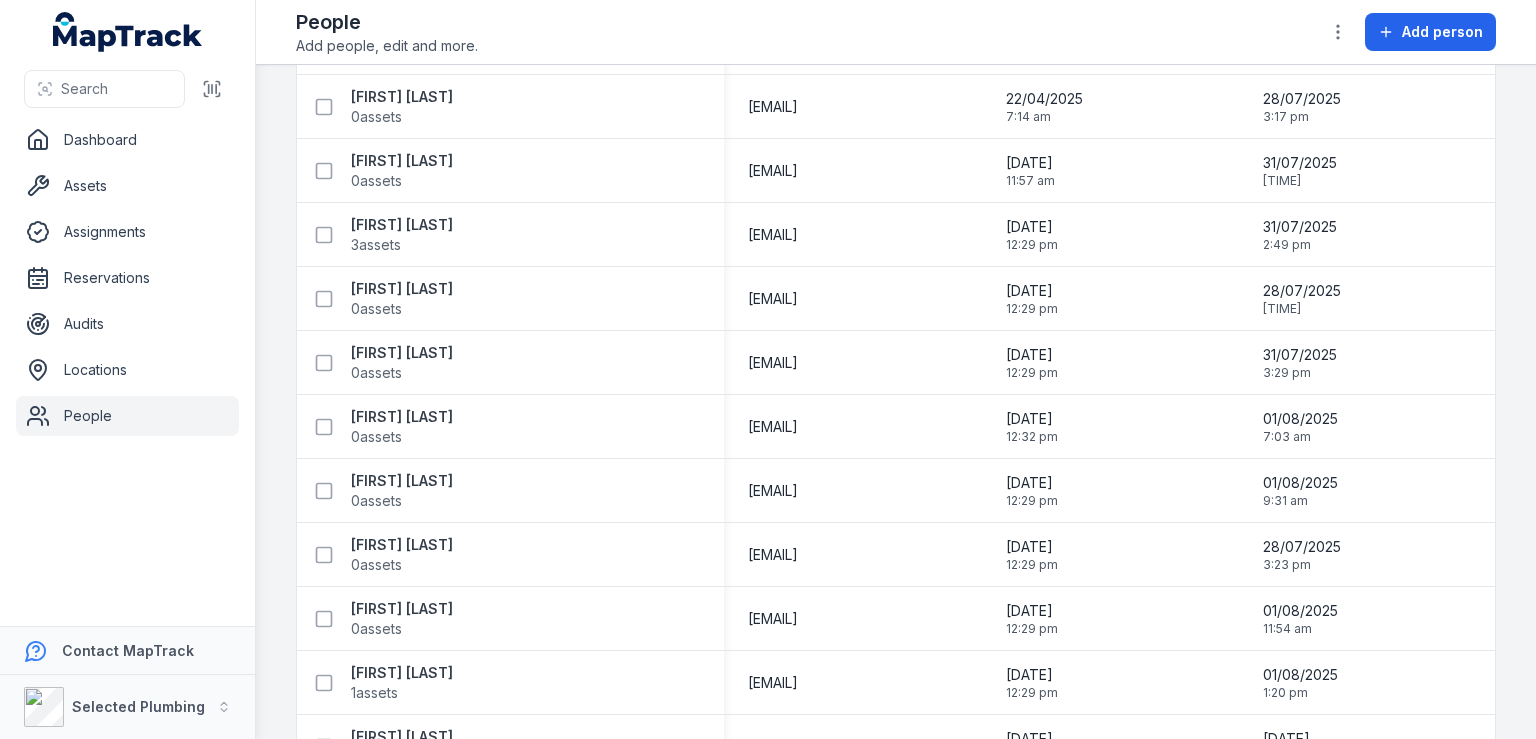 scroll, scrollTop: 2939, scrollLeft: 0, axis: vertical 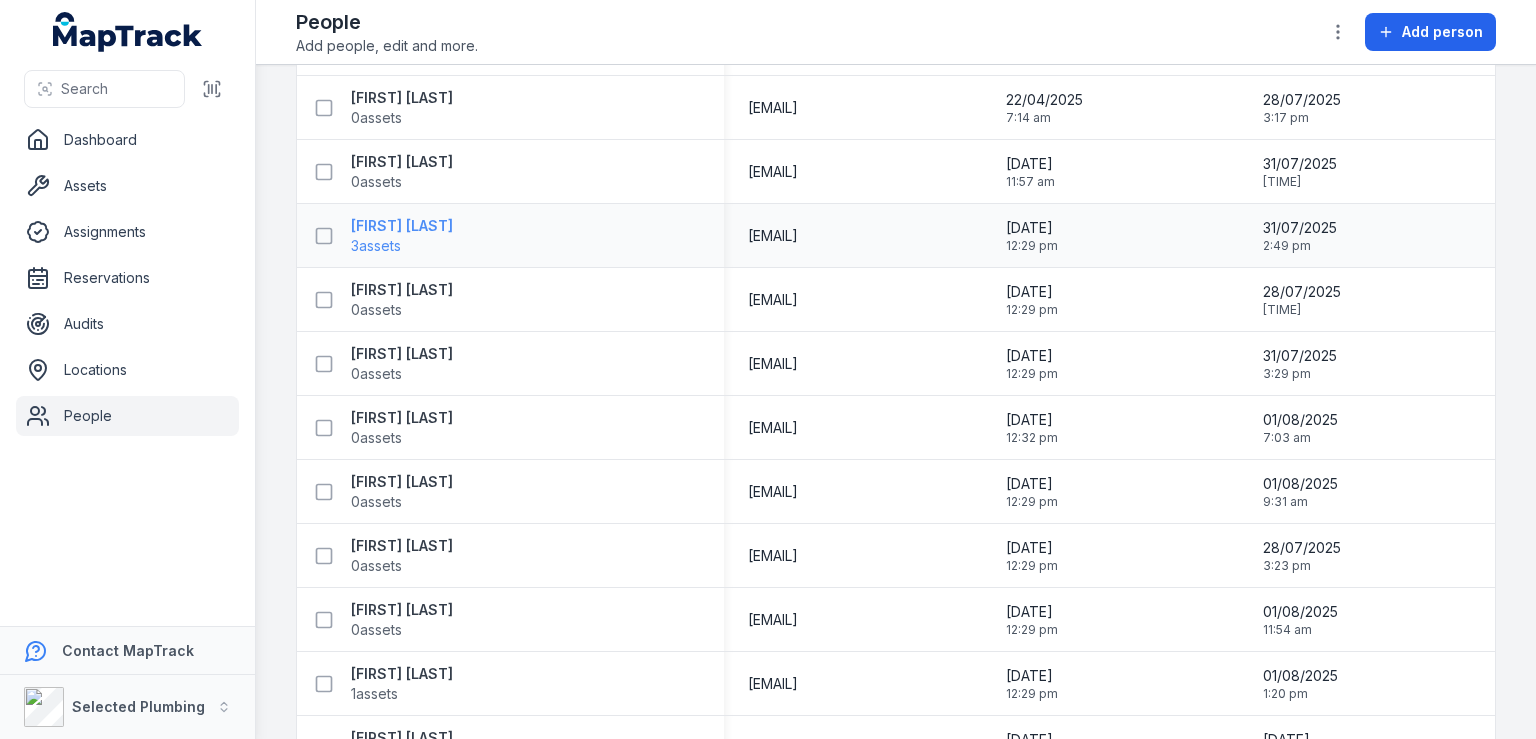 click on "[FIRST] [LAST]" at bounding box center [402, 226] 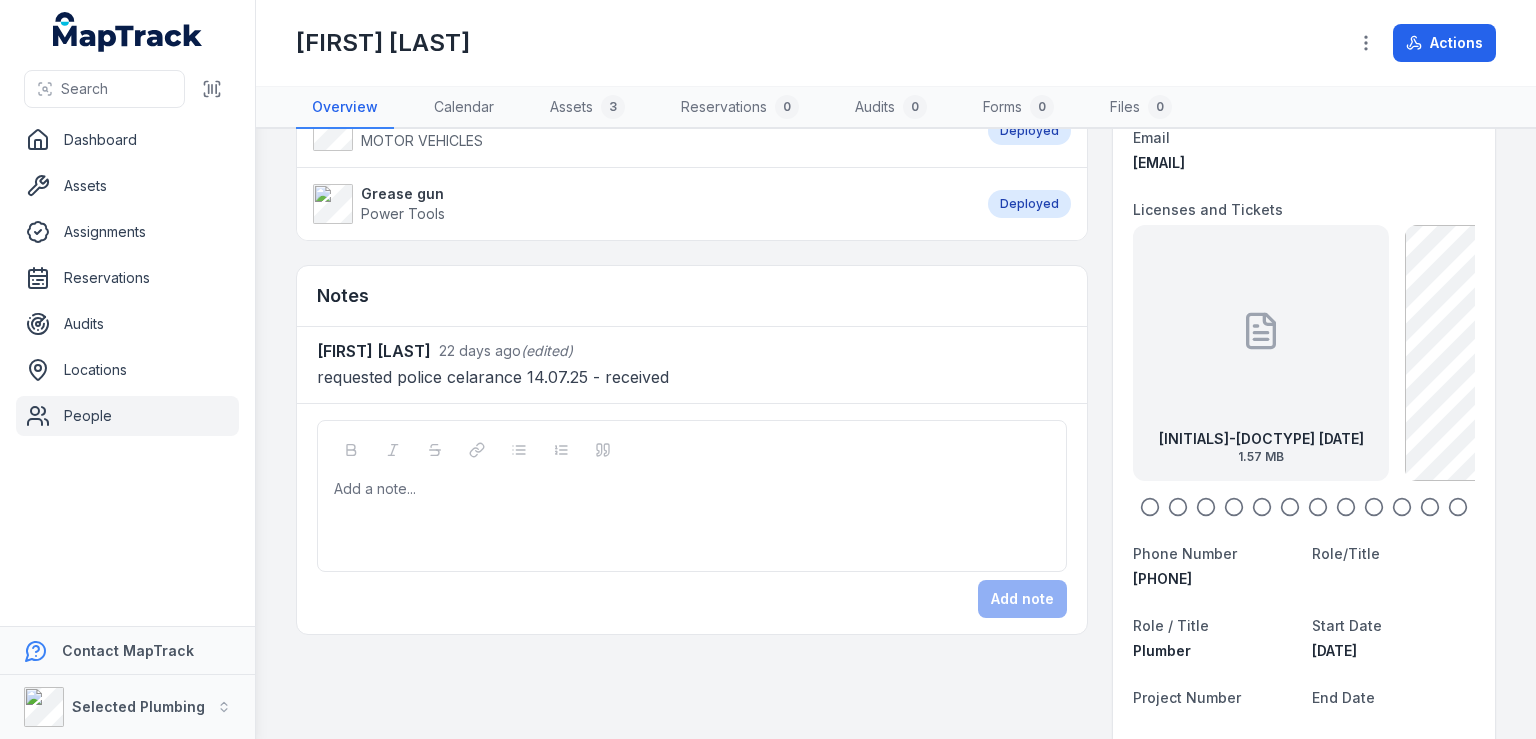 scroll, scrollTop: 200, scrollLeft: 0, axis: vertical 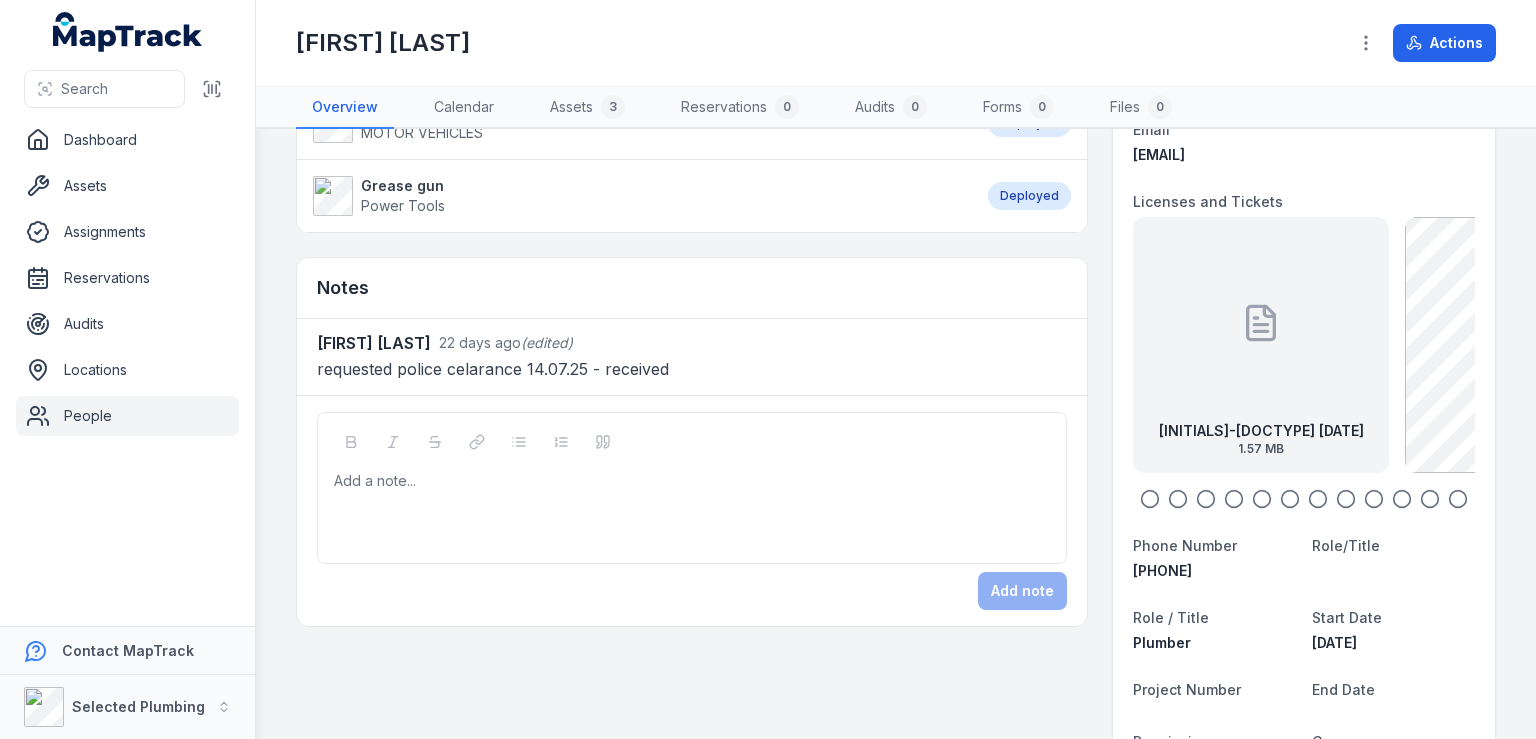 click 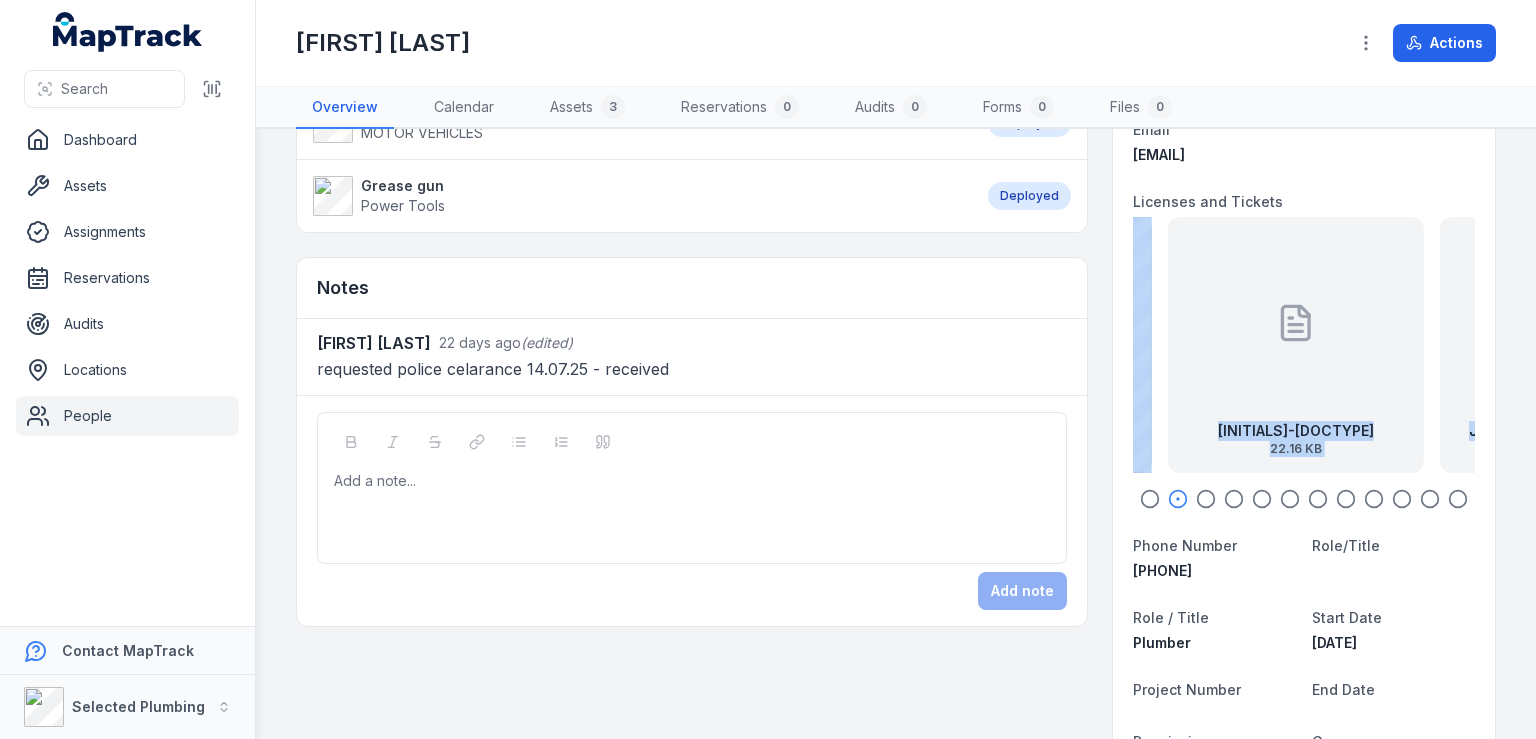 drag, startPoint x: 1236, startPoint y: 400, endPoint x: 1533, endPoint y: 389, distance: 297.20364 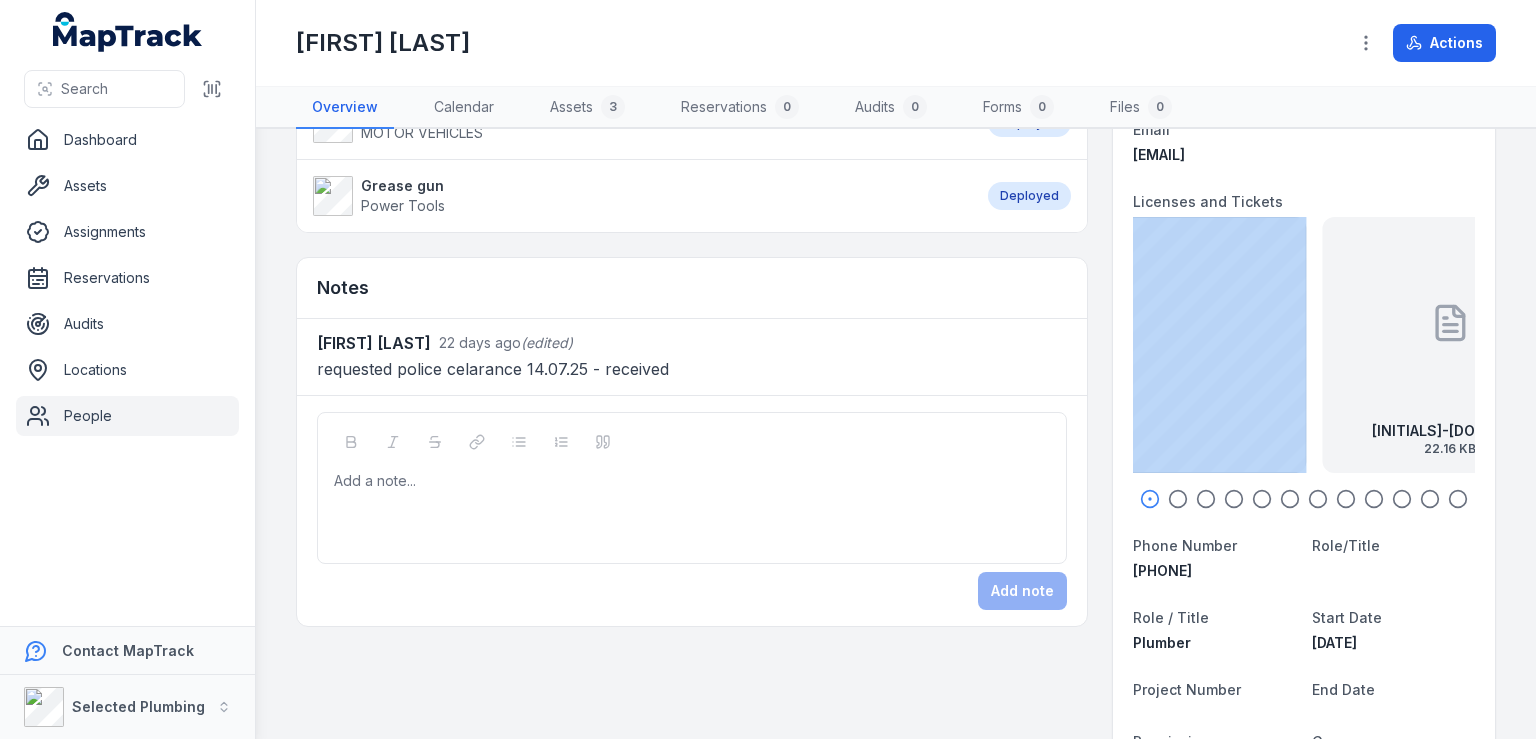drag, startPoint x: 1302, startPoint y: 379, endPoint x: 1496, endPoint y: 369, distance: 194.25757 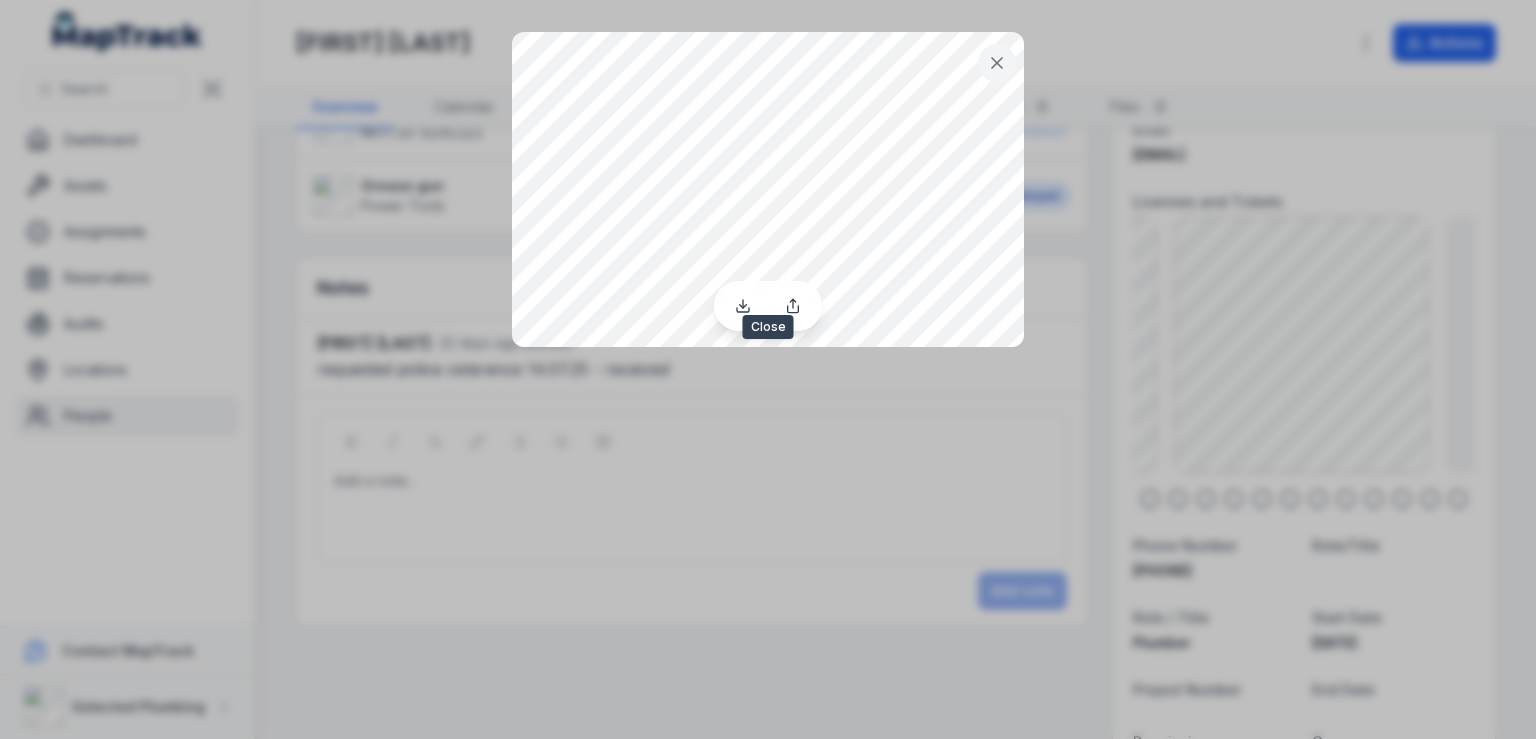click 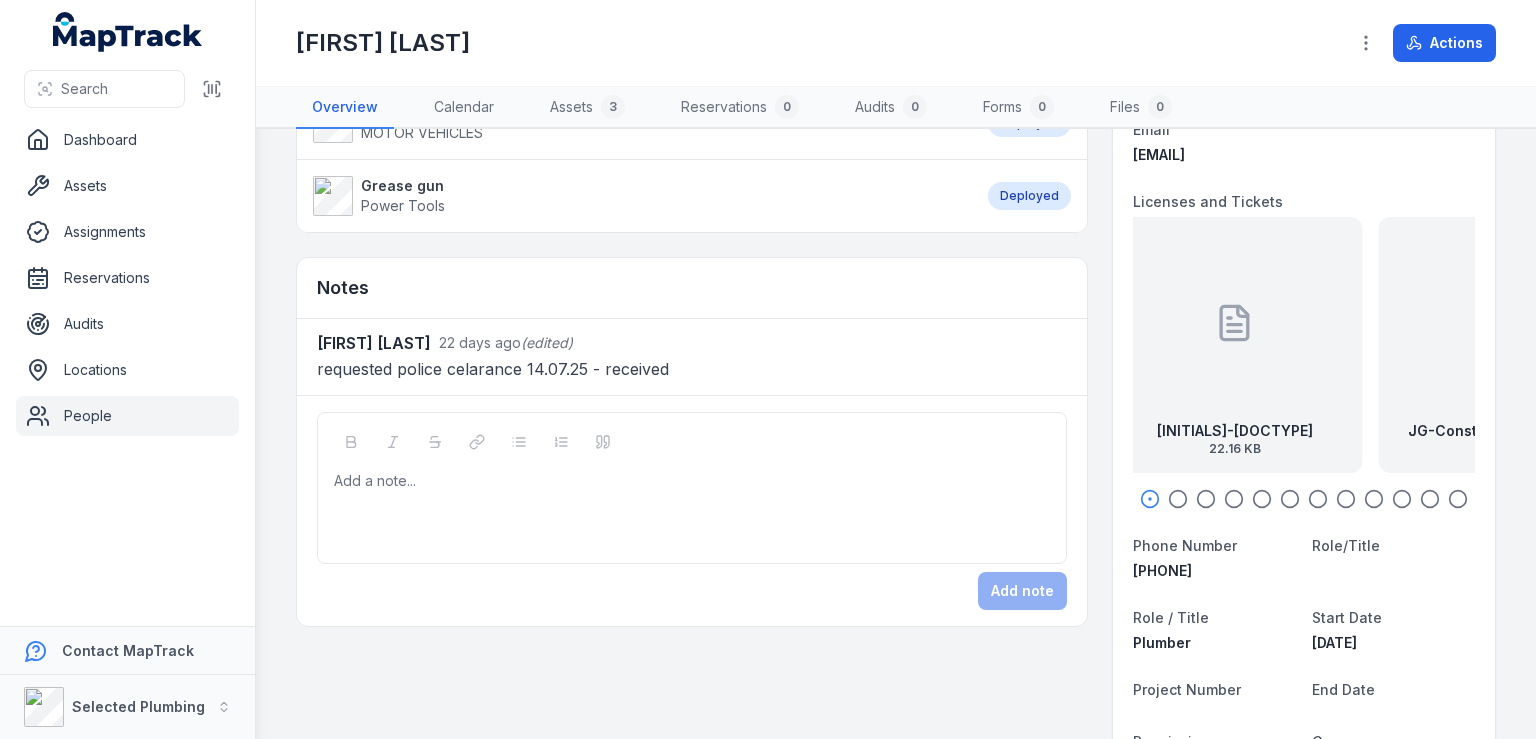 drag, startPoint x: 1360, startPoint y: 354, endPoint x: 1181, endPoint y: 359, distance: 179.06982 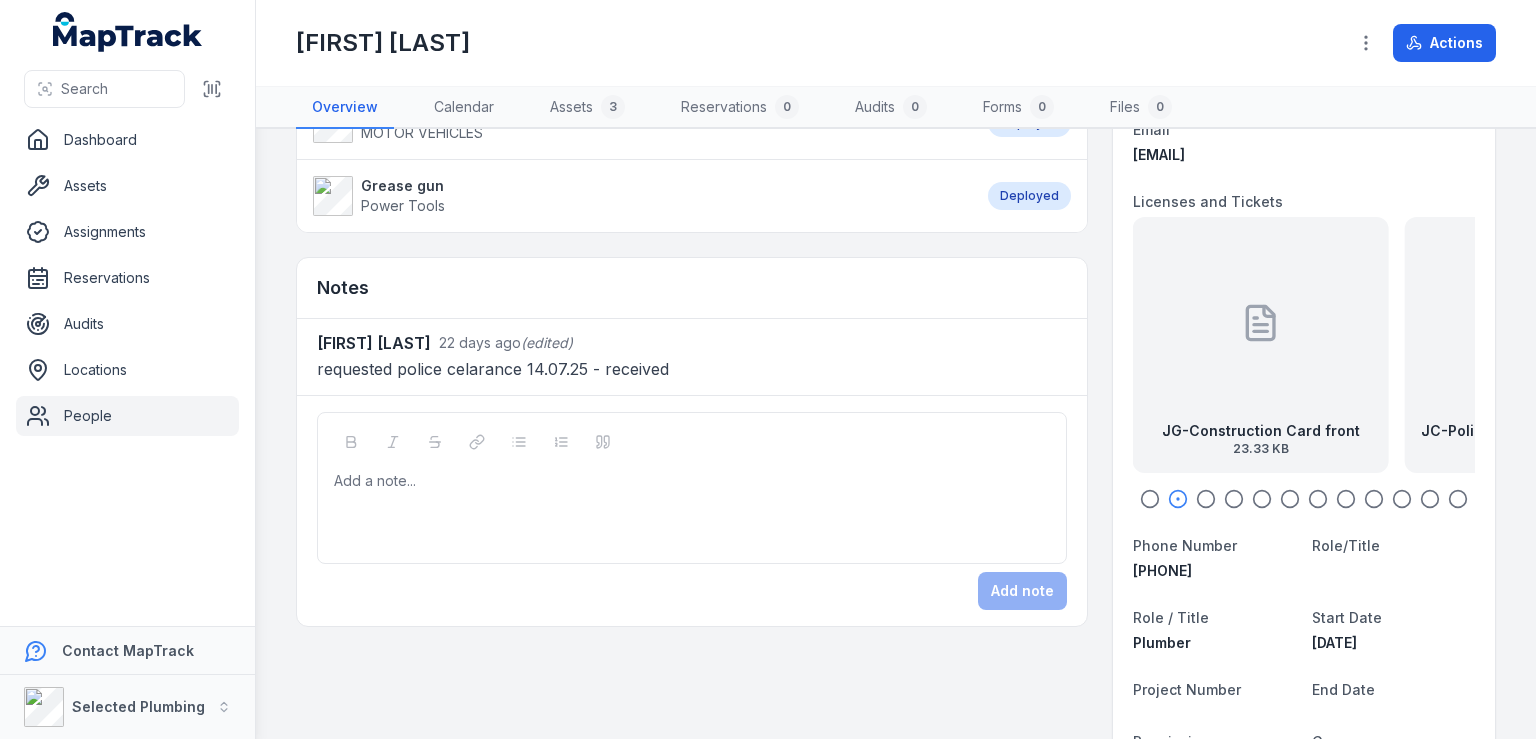 drag, startPoint x: 1303, startPoint y: 357, endPoint x: 1173, endPoint y: 359, distance: 130.01538 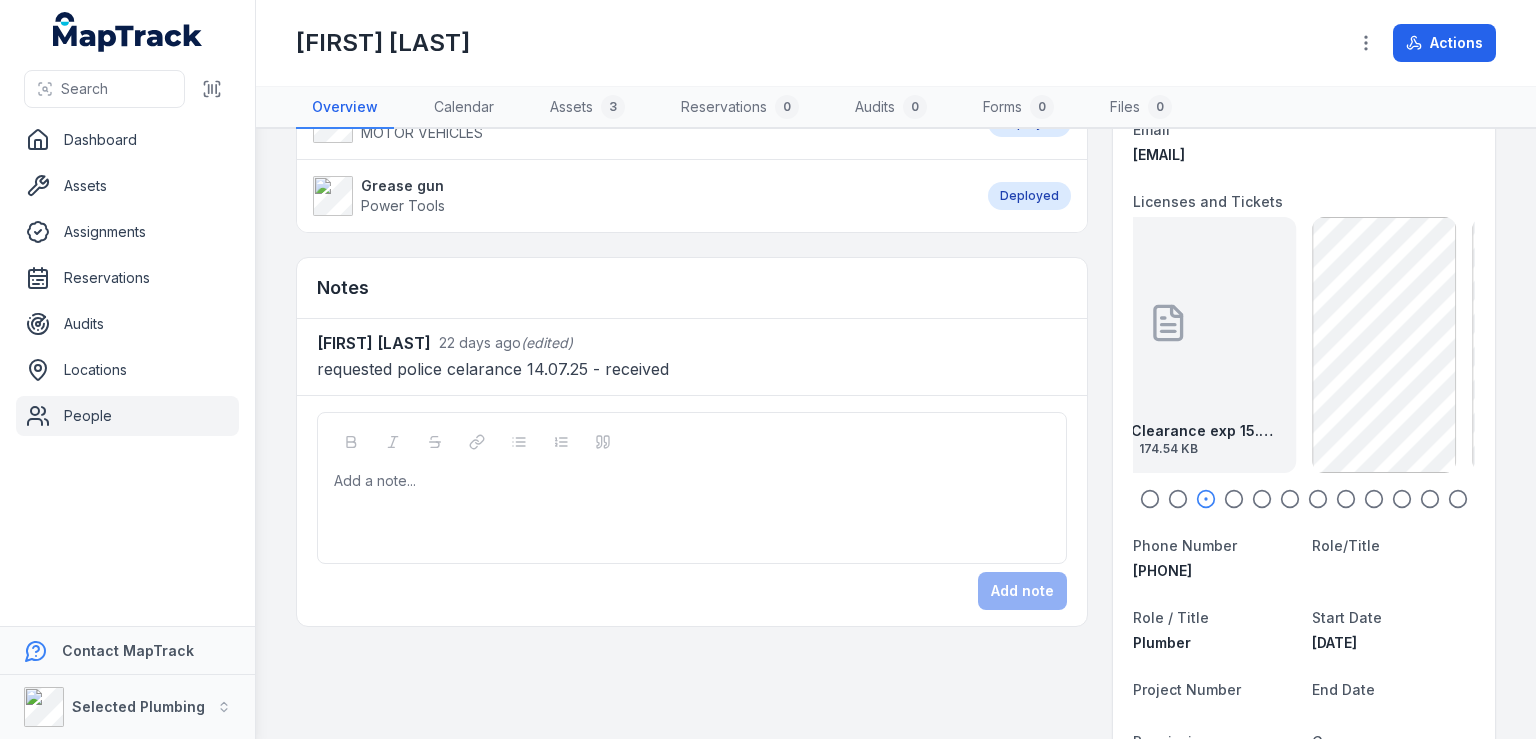 drag, startPoint x: 1332, startPoint y: 358, endPoint x: 1187, endPoint y: 361, distance: 145.03104 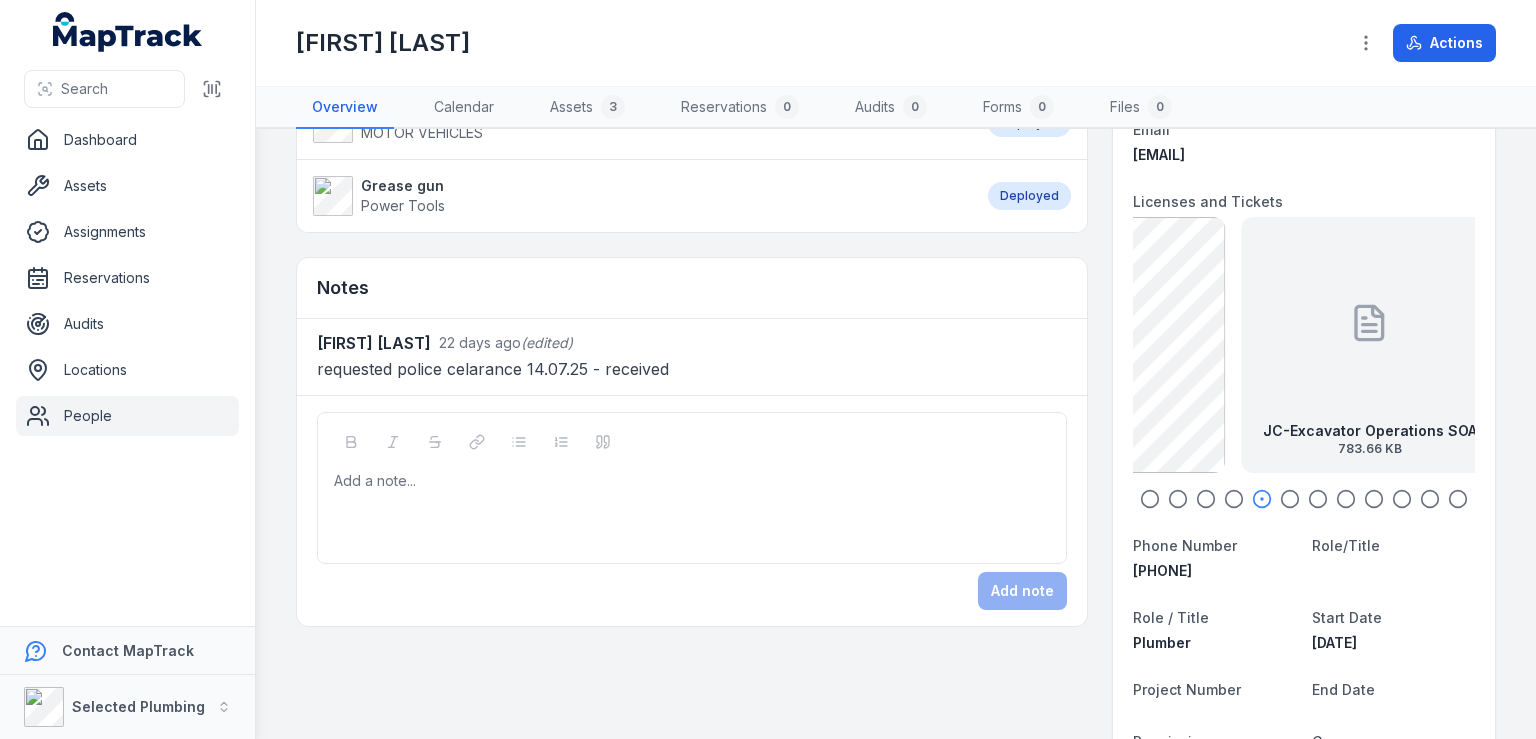 click at bounding box center [1153, 345] 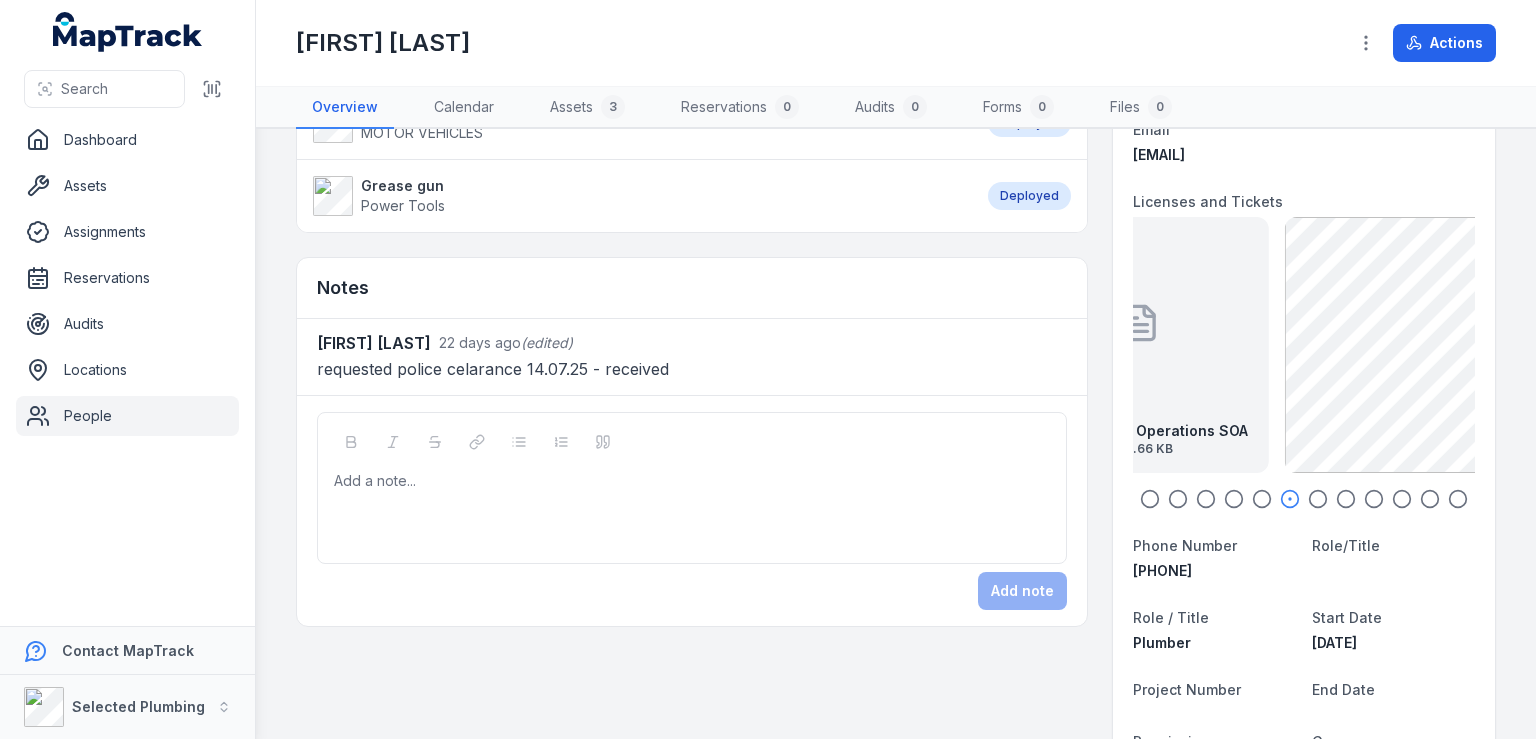 drag, startPoint x: 1326, startPoint y: 353, endPoint x: 1156, endPoint y: 365, distance: 170.423 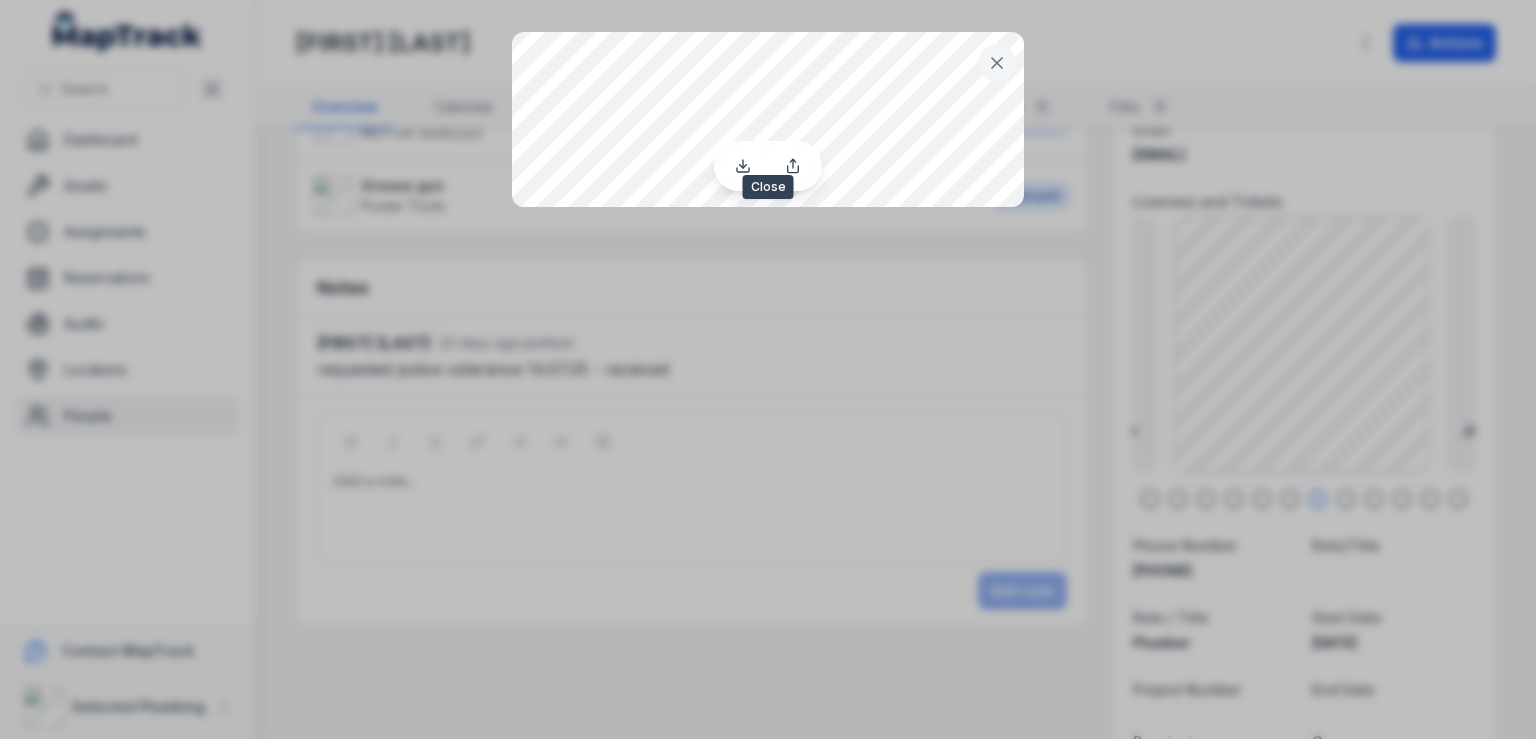 click 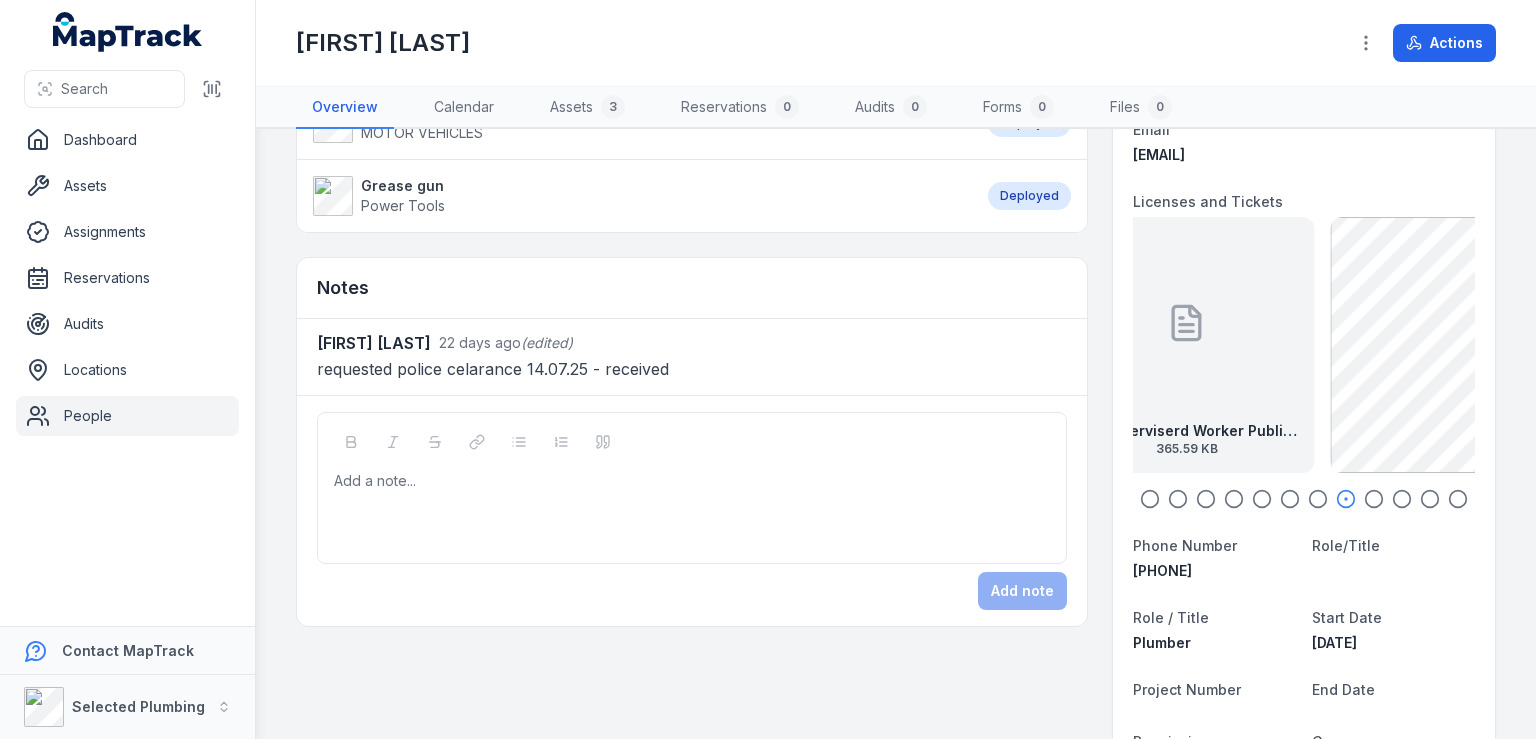 drag, startPoint x: 1330, startPoint y: 316, endPoint x: 1166, endPoint y: 318, distance: 164.01219 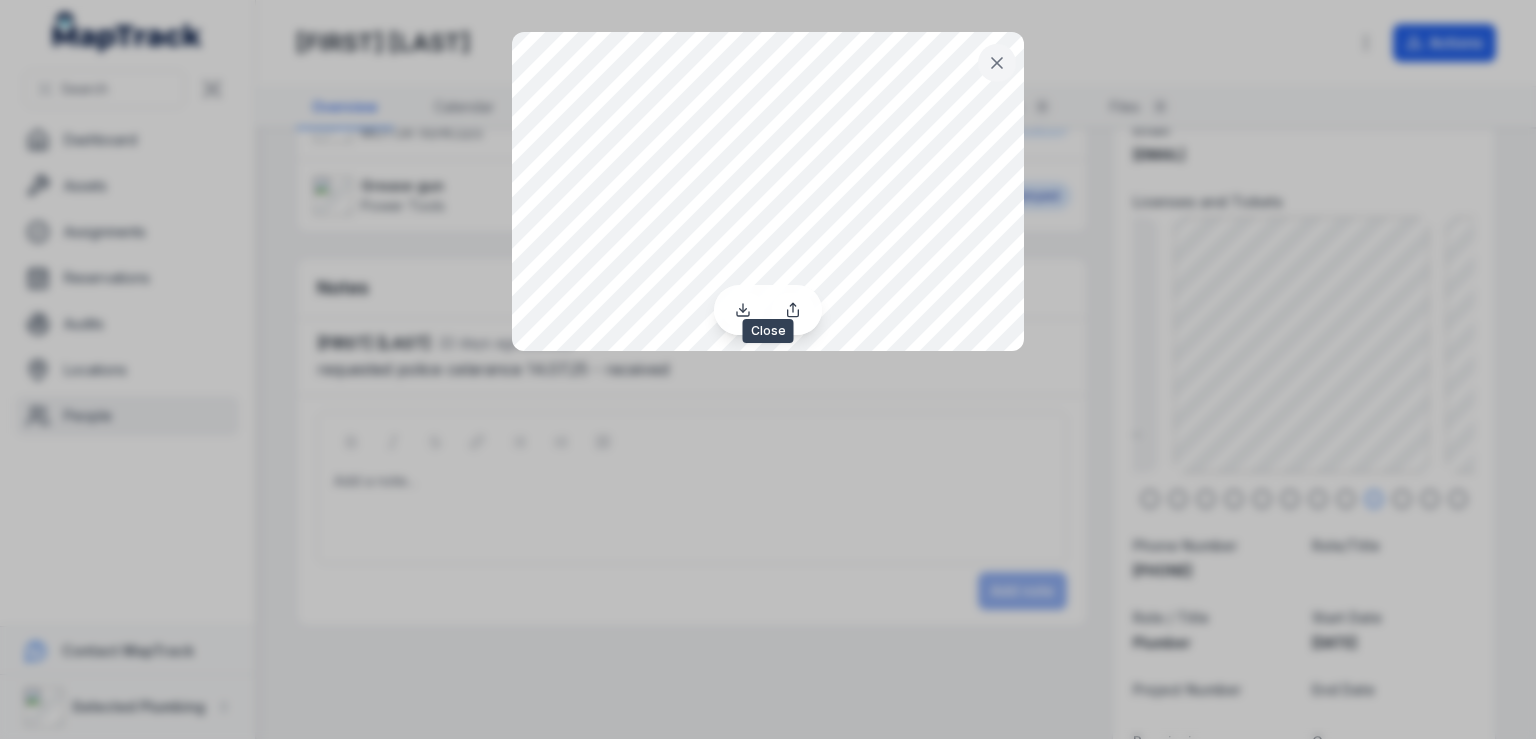 click 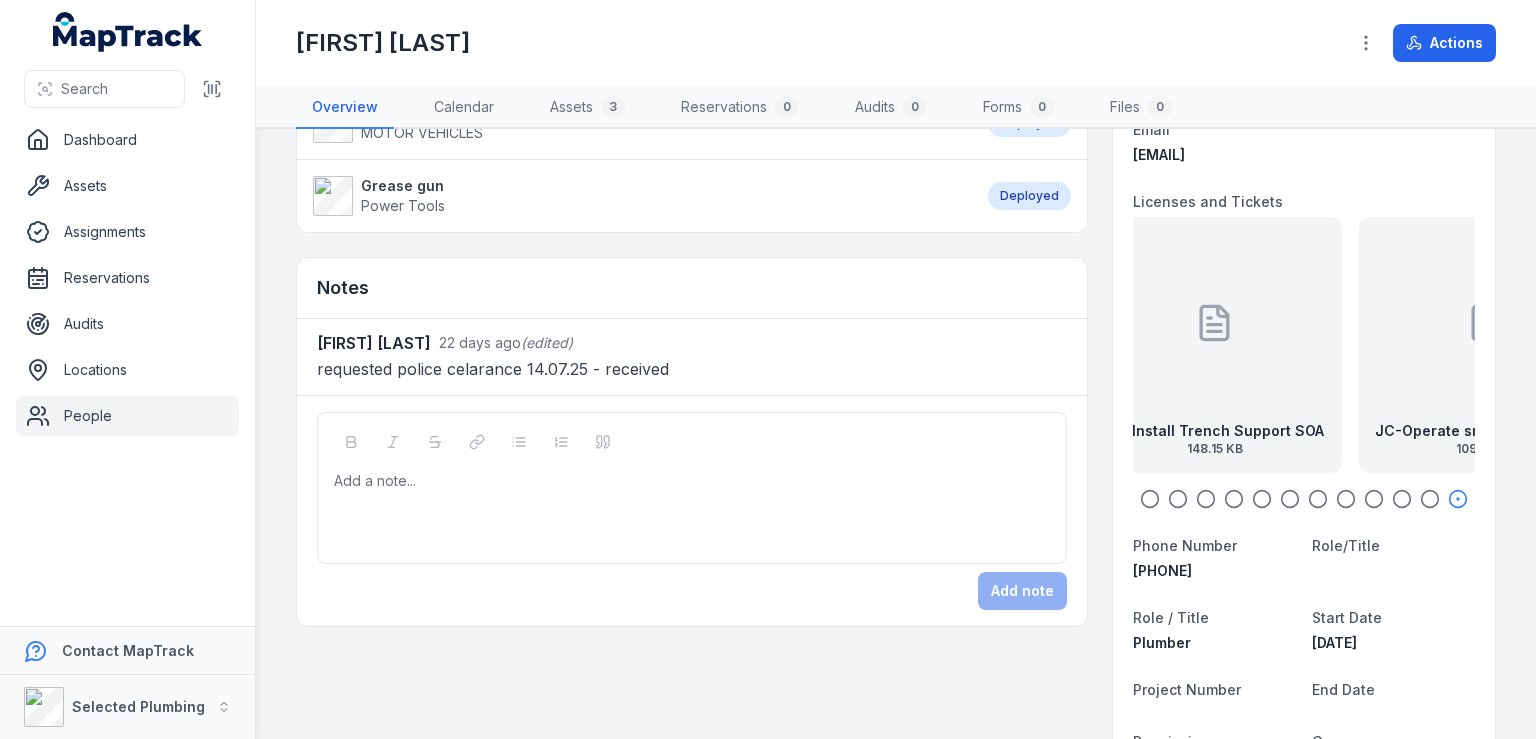 drag, startPoint x: 1371, startPoint y: 335, endPoint x: 1230, endPoint y: 334, distance: 141.00354 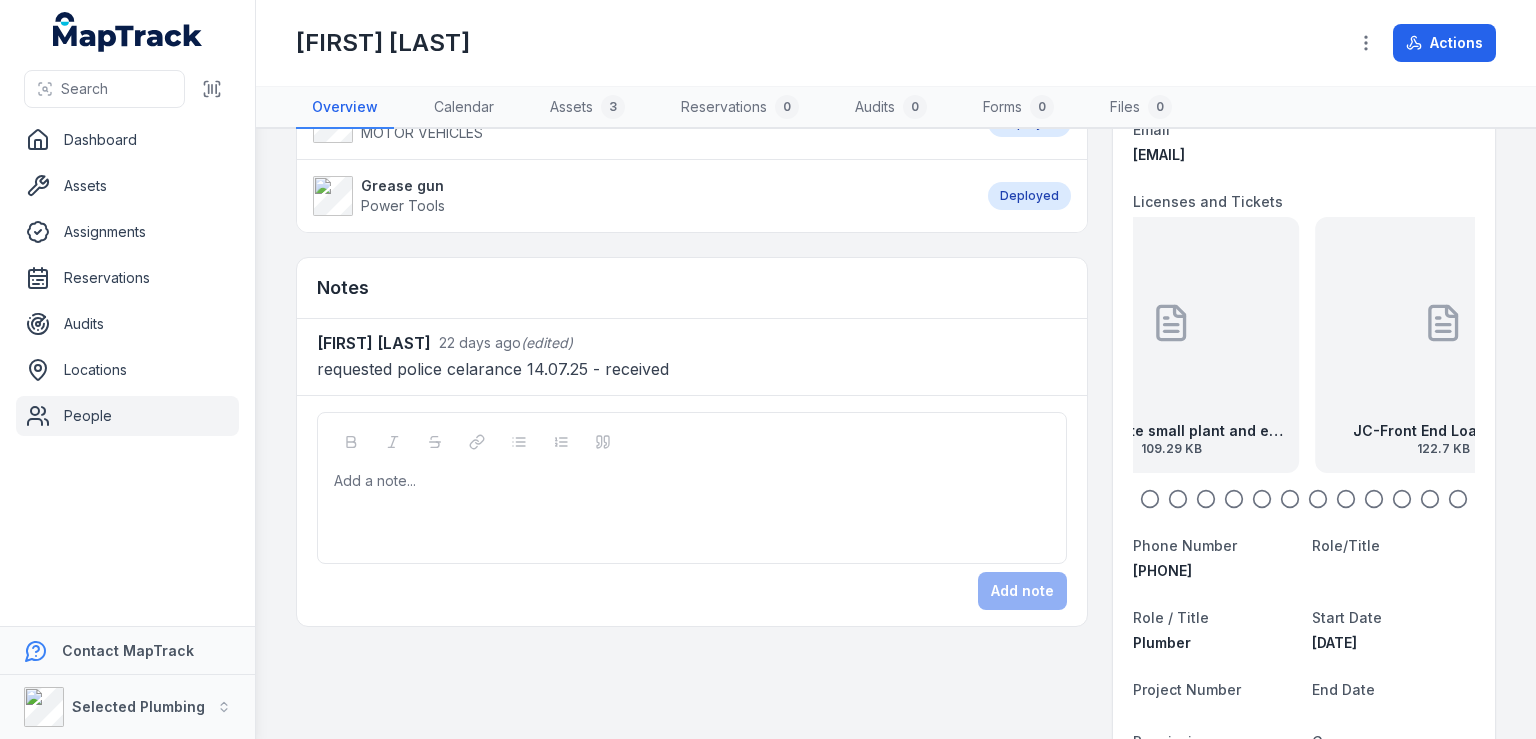 drag, startPoint x: 1362, startPoint y: 328, endPoint x: 1229, endPoint y: 327, distance: 133.00375 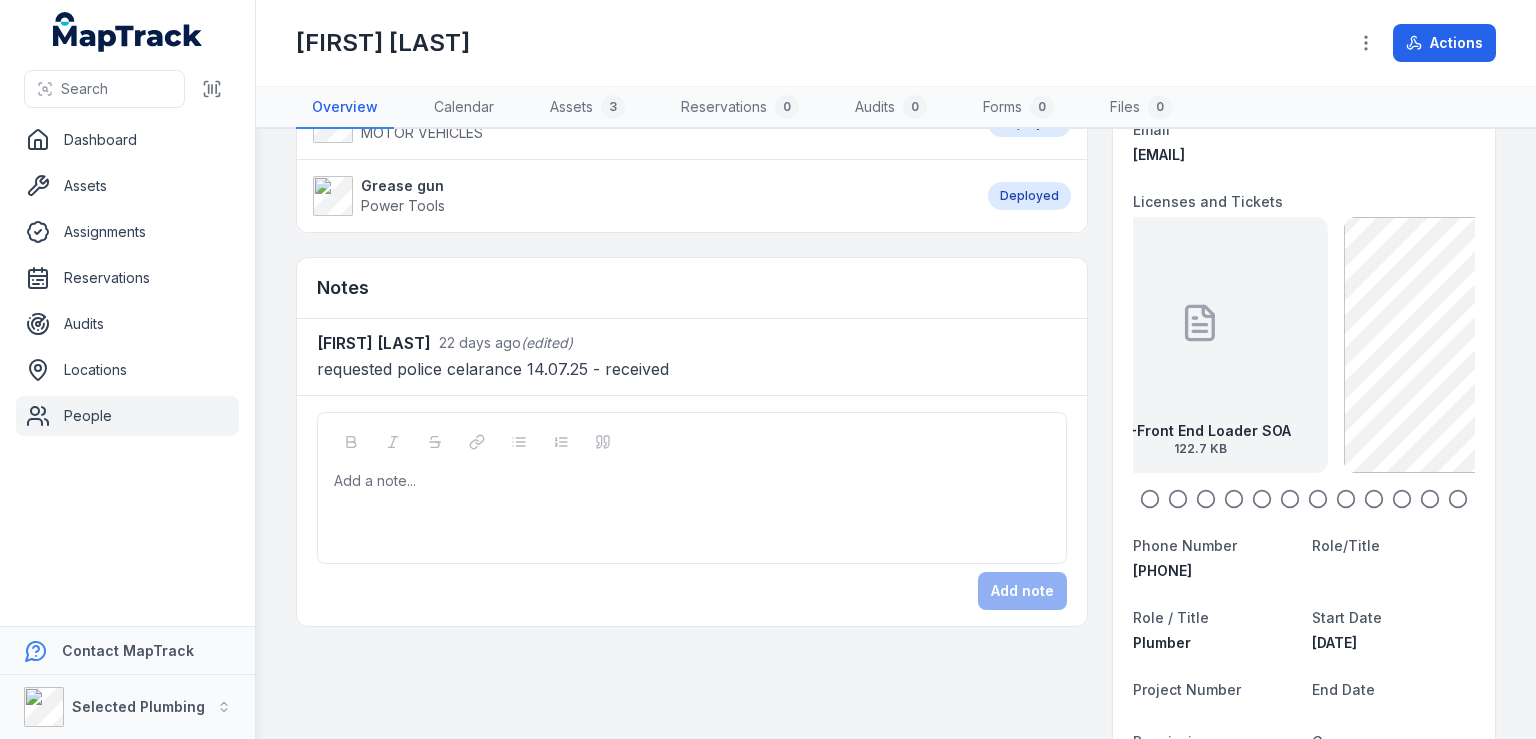 drag, startPoint x: 1349, startPoint y: 326, endPoint x: 1241, endPoint y: 329, distance: 108.04166 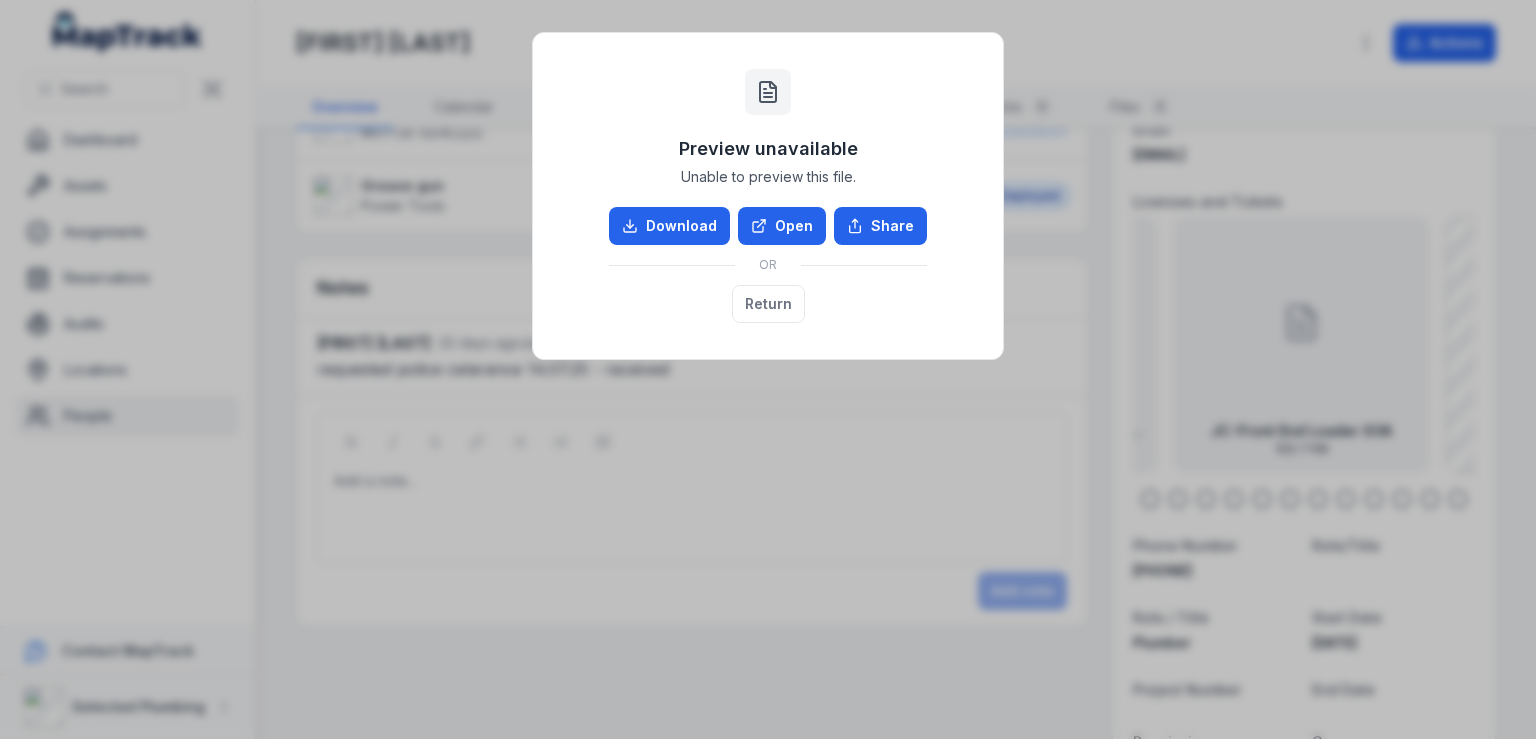 click on "Preview unavailable Unable to preview this file. Download Open Share OR Return" at bounding box center [768, 369] 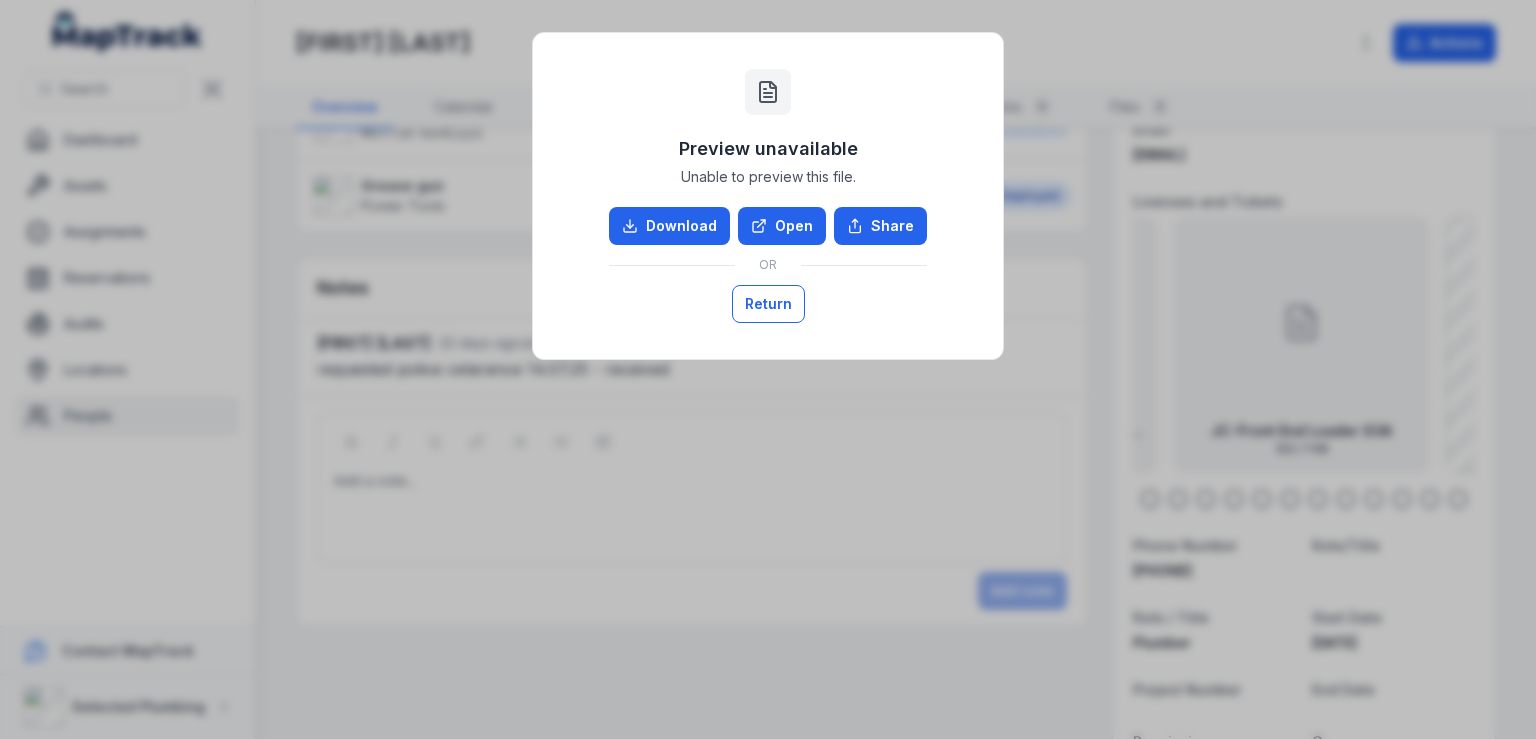 click on "Return" at bounding box center (768, 304) 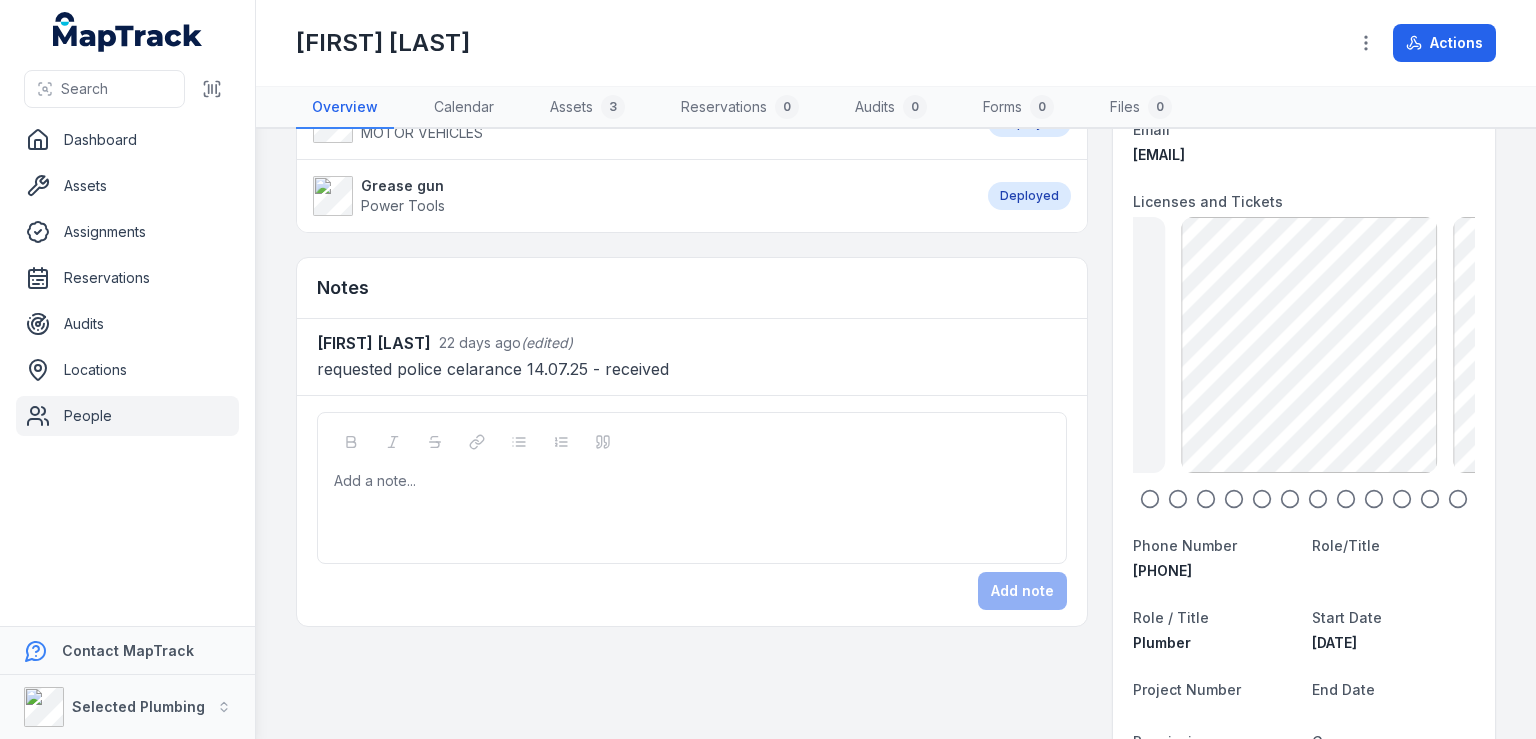 drag, startPoint x: 1364, startPoint y: 365, endPoint x: 1097, endPoint y: 366, distance: 267.00186 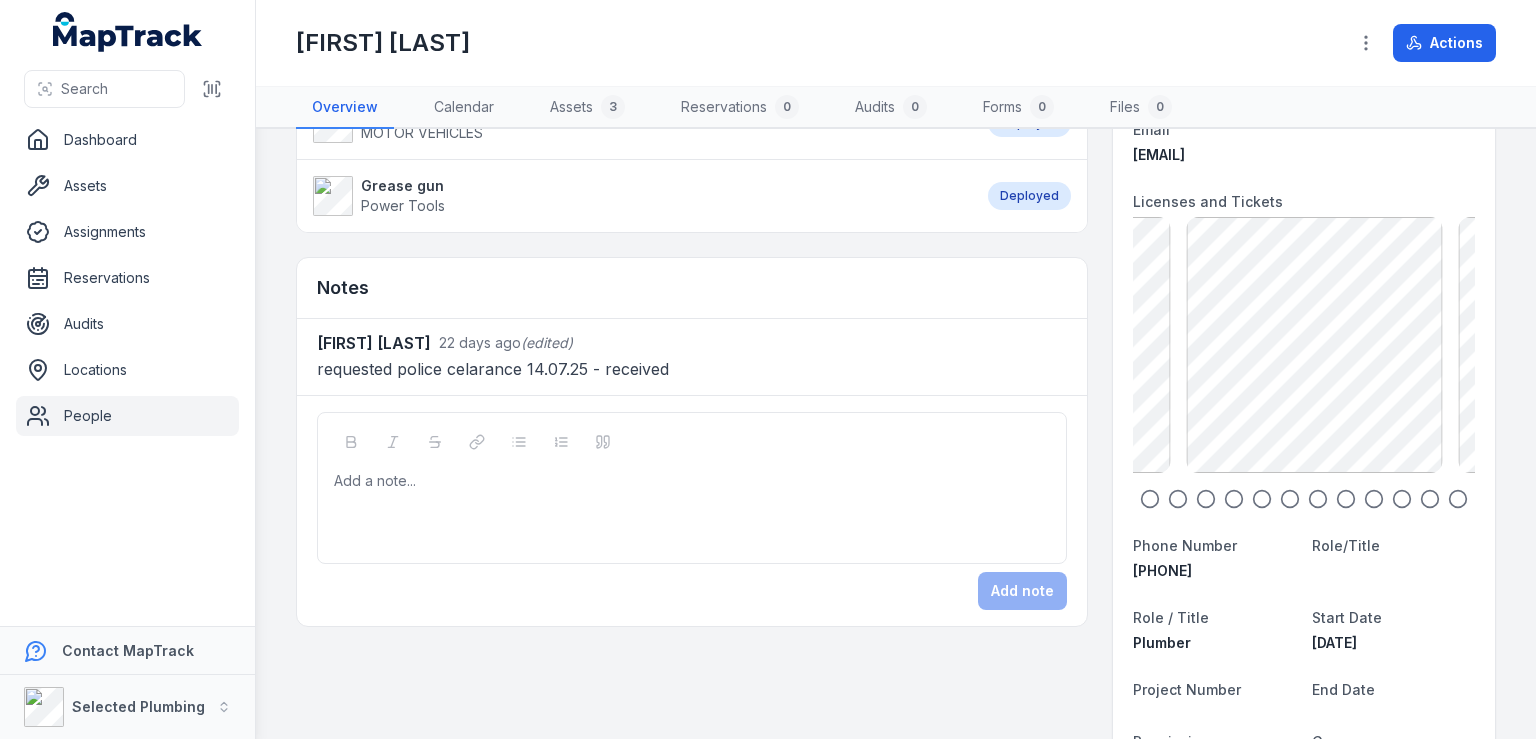 click on "Assets 3 Laser level Power Tools Deployed Vertical rammer MOTOR VEHICLES Deployed Grease gun Power Tools Deployed Notes Debbie Tucker 22 days ago  (edited) requested police celarance 14.07.25 - received Add a note... Add note Details First Name [FIRST] Last Name [LAST] Email [EMAIL] Licenses and Tickets JC-EF Poly Welding 13.8.26 1.57 MB JC-Working with Children Check 23.05.26 730.3 KB JG-Construction Card back 22.16 KB JG-Construction Card front 23.33 KB JC-Police Clearance exp 15.07.27 174.54 KB JC-Excavator Operations SOA 783.66 KB JC-Superviserd Worker Public Transport SOA Certificate 365.59 KB JC-Install Trench Support SOA 148.15 KB JC-Operate small plant and equipment 109.29 KB JC-Front End Loader SOA 122.7 KB Phone Number [PHONE] Role/Title Role / Title Plumber Start Date 20/01/2020 Project Number End Date Permission Groups All Projects, Plumber, Under Construction Vehicle License Category C Plant License Category's Excavator, front end loader High Risk License Categories DG, HP" at bounding box center (896, 1413) 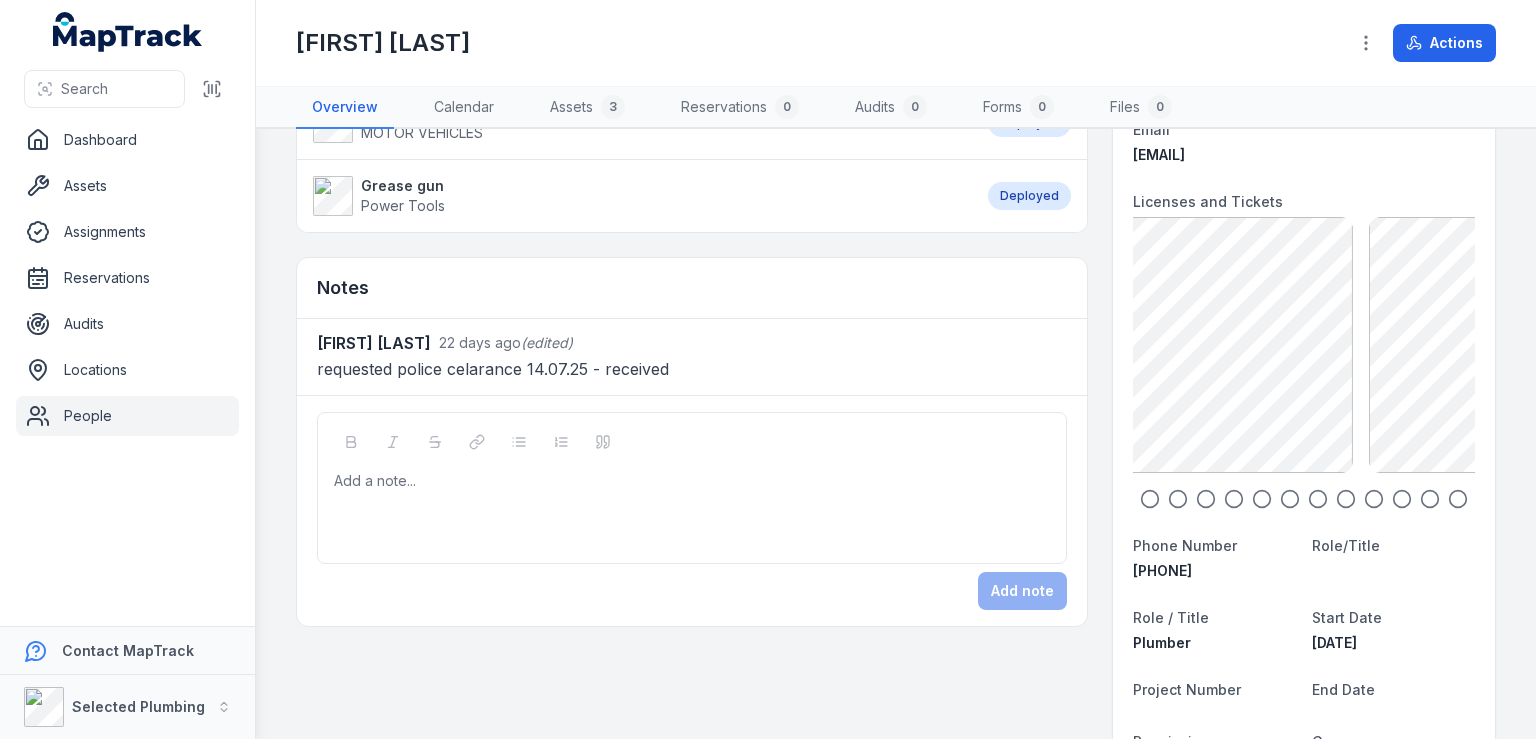 click on "First Name [FIRST] Last Name [LAST] Email [EMAIL] Licenses and Tickets JC-EF Poly Welding 13.8.26 1.57 MB JC-Working with Children Check 23.05.26 730.3 KB JG-Construction Card back 22.16 KB JG-Construction Card front 23.33 KB JC-Police Clearance exp 15.07.27 174.54 KB JC-Excavator Operations SOA 783.66 KB JC-Superviserd Worker Public Transport SOA Certificate 365.59 KB JC-Install Trench Support SOA 148.15 KB JC-Operate small plant and equipment 109.29 KB JC-Front End Loader SOA 122.7 KB Phone Number [PHONE] Role/Title Role / Title Plumber Start Date 20/01/2020 Project Number End Date Permission Groups All Projects, Plumber, Under Construction Vehicle License Category C Plant License Category's Excavator, front end loader High Risk License Categories DG, HP DL expiry 10/08/2026 Truck License Expiry Plumbing License Expiry 06/02/2026 Gas License Expiry 06/02/2030 Police Clearance Expiry 15/07/2027 Poly Welding Ticket expiry 13/08/2026 High Risk License Expiry 16/03/2027 25/05/2026 Mother" at bounding box center [1304, 881] 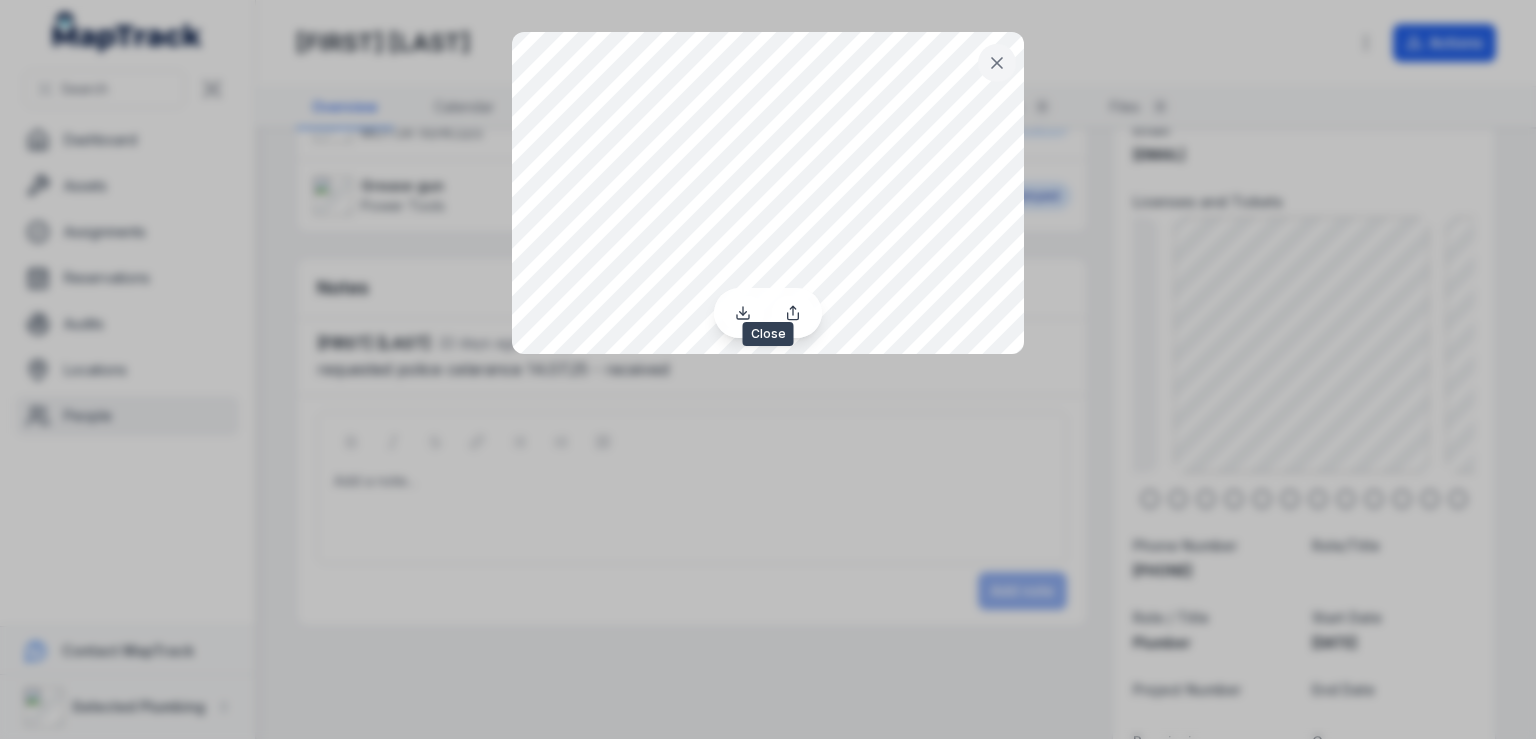click 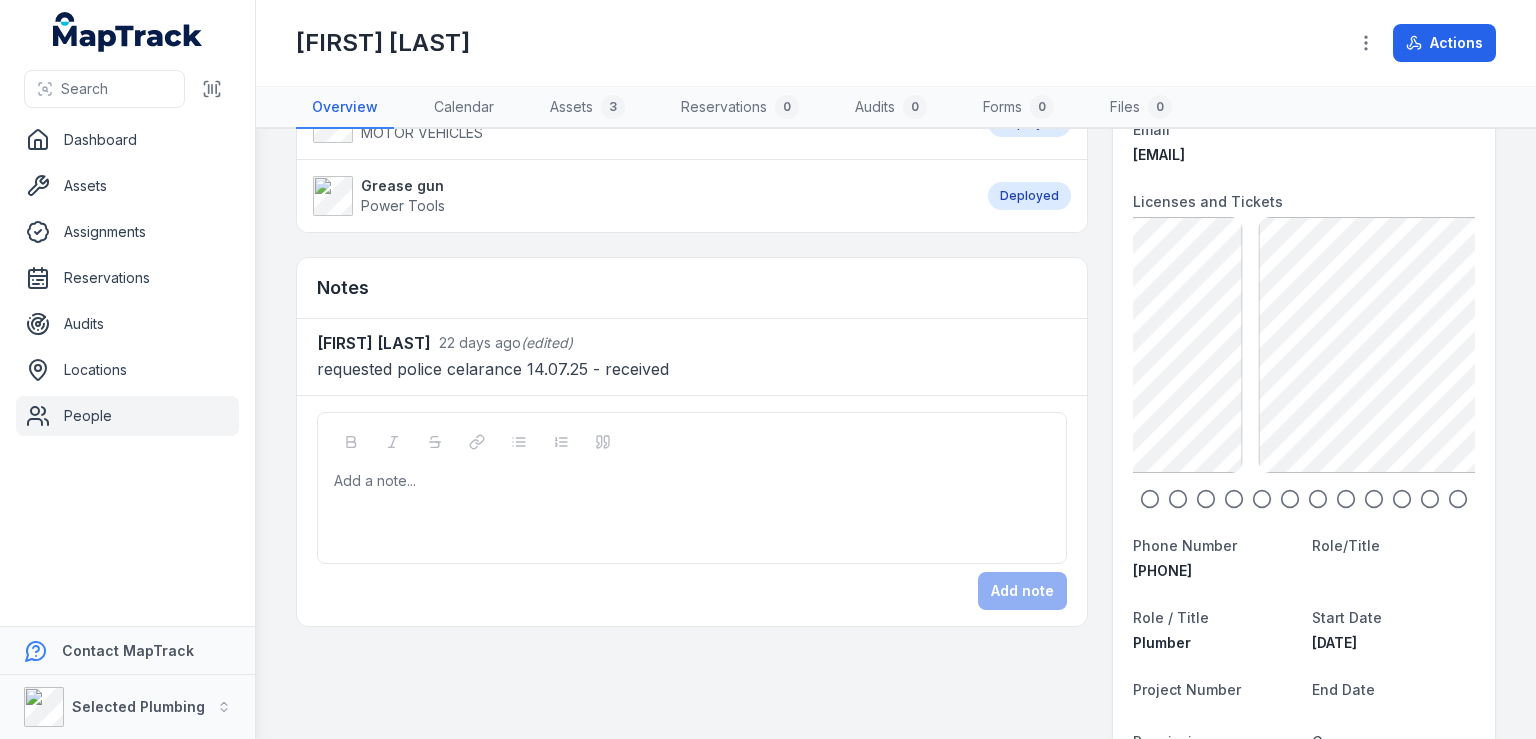 click on "Assets 3 Laser level Power Tools Deployed Vertical rammer MOTOR VEHICLES Deployed Grease gun Power Tools Deployed Notes Debbie Tucker 22 days ago  (edited) requested police celarance 14.07.25 - received Add a note... Add note Details First Name [FIRST] Last Name [LAST] Email [EMAIL] Licenses and Tickets JC-EF Poly Welding 13.8.26 1.57 MB JC-Working with Children Check 23.05.26 730.3 KB JG-Construction Card back 22.16 KB JG-Construction Card front 23.33 KB JC-Police Clearance exp 15.07.27 174.54 KB JC-Excavator Operations SOA 783.66 KB JC-Superviserd Worker Public Transport SOA Certificate 365.59 KB JC-Install Trench Support SOA 148.15 KB JC-Operate small plant and equipment 109.29 KB JC-Front End Loader SOA 122.7 KB Phone Number [PHONE] Role/Title Role / Title Plumber Start Date 20/01/2020 Project Number End Date Permission Groups All Projects, Plumber, Under Construction Vehicle License Category C Plant License Category's Excavator, front end loader High Risk License Categories DG, HP" at bounding box center (896, 1413) 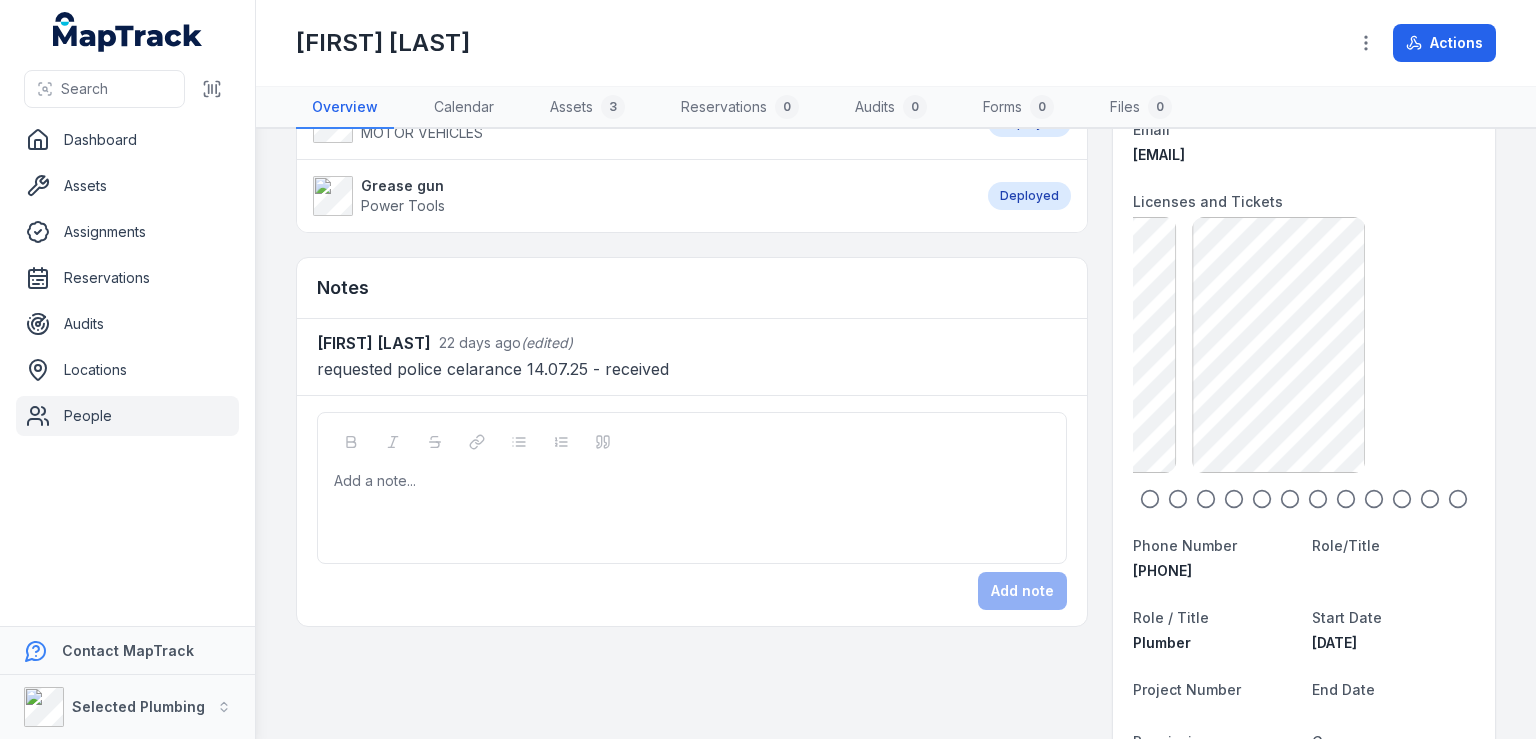 click on "First Name [FIRST] Last Name [LAST] Email [EMAIL] Licenses and Tickets JC-EF Poly Welding 13.8.26 1.57 MB JC-Working with Children Check 23.05.26 730.3 KB JG-Construction Card back 22.16 KB JG-Construction Card front 23.33 KB JC-Police Clearance exp 15.07.27 174.54 KB JC-Excavator Operations SOA 783.66 KB JC-Superviserd Worker Public Transport SOA Certificate 365.59 KB JC-Install Trench Support SOA 148.15 KB JC-Operate small plant and equipment 109.29 KB JC-Front End Loader SOA 122.7 KB Phone Number [PHONE] Role/Title Role / Title Plumber Start Date 20/01/2020 Project Number End Date Permission Groups All Projects, Plumber, Under Construction Vehicle License Category C Plant License Category's Excavator, front end loader High Risk License Categories DG, HP DL expiry 10/08/2026 Truck License Expiry Plumbing License Expiry 06/02/2026 Gas License Expiry 06/02/2030 Police Clearance Expiry 15/07/2027 Poly Welding Ticket expiry 13/08/2026 High Risk License Expiry 16/03/2027 25/05/2026 Mother" at bounding box center (1304, 881) 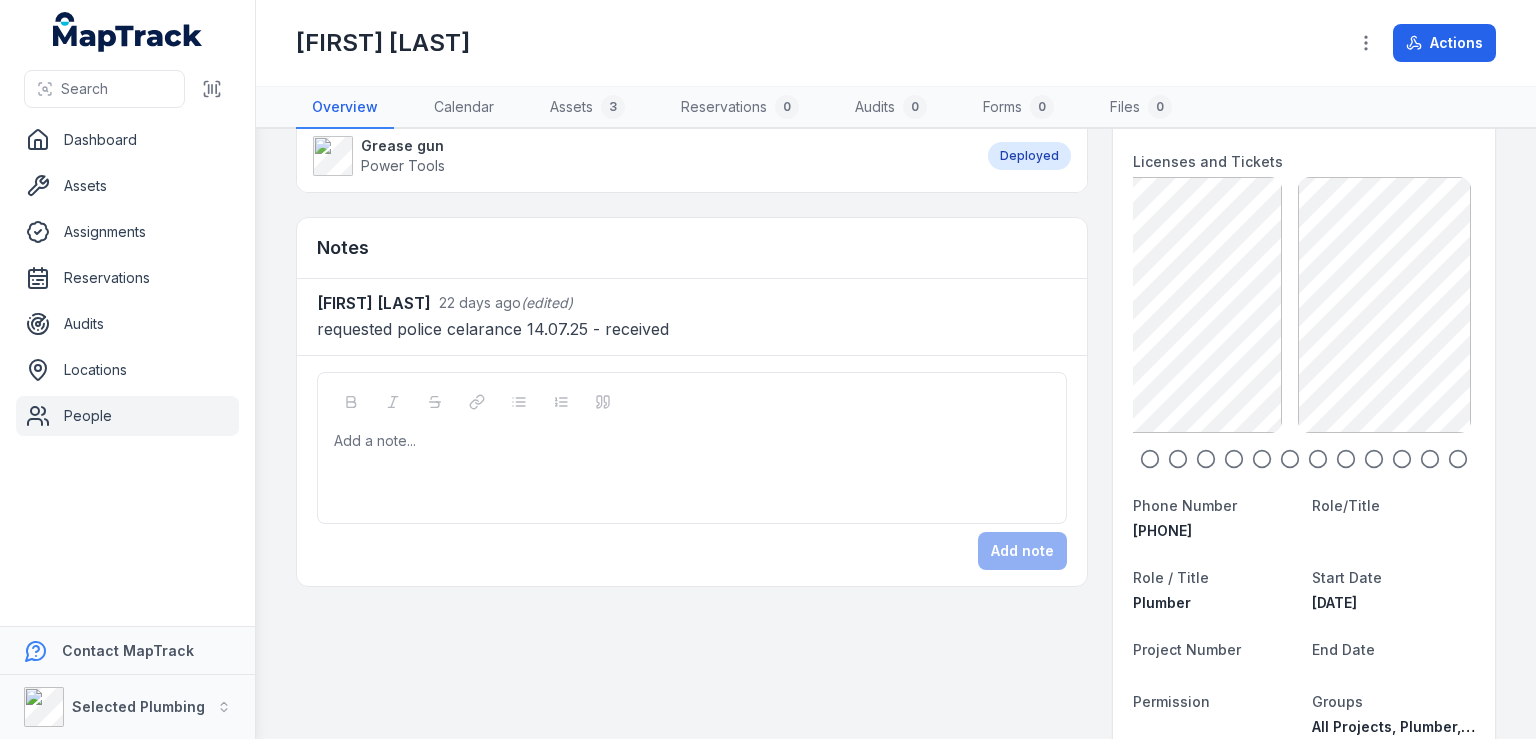 scroll, scrollTop: 100, scrollLeft: 0, axis: vertical 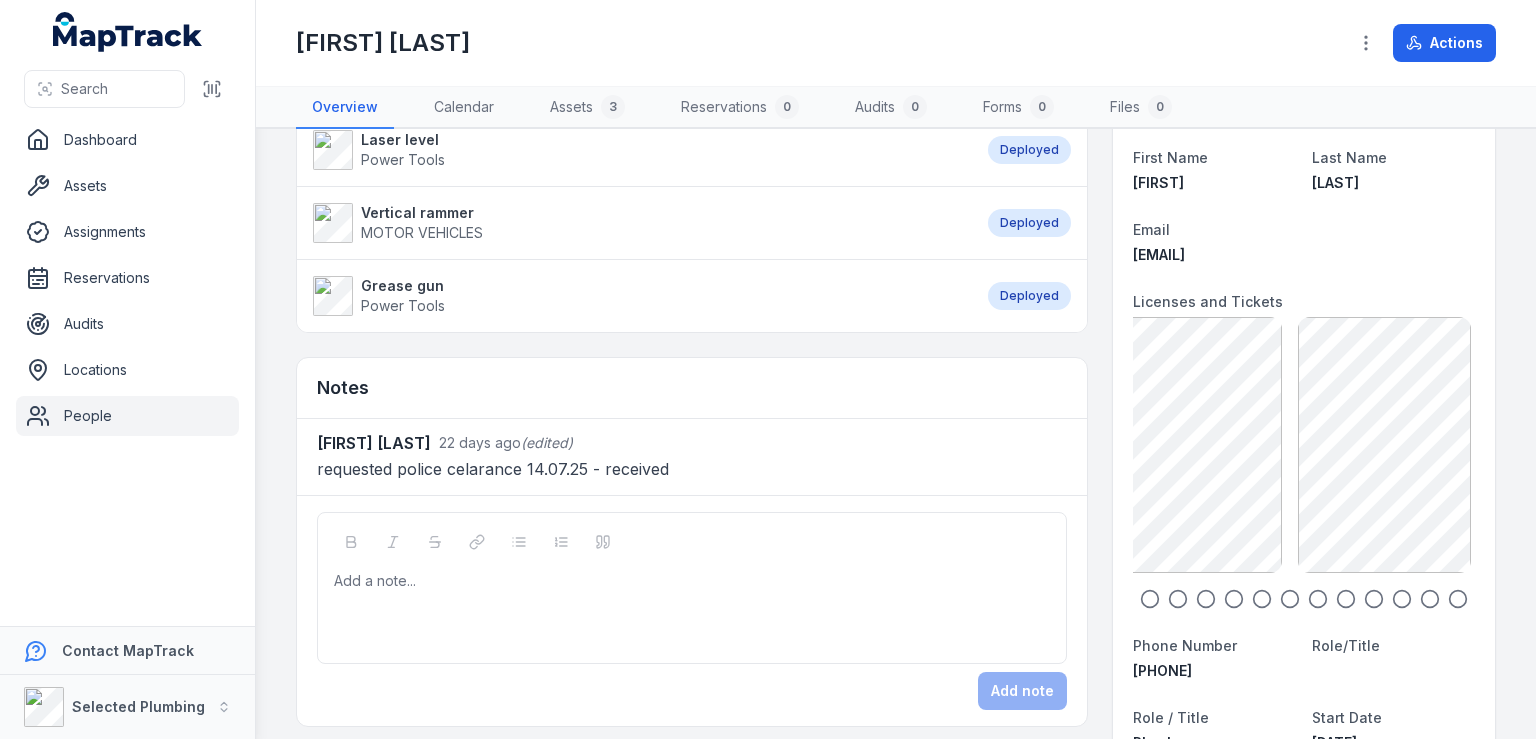 click on "People" at bounding box center (127, 416) 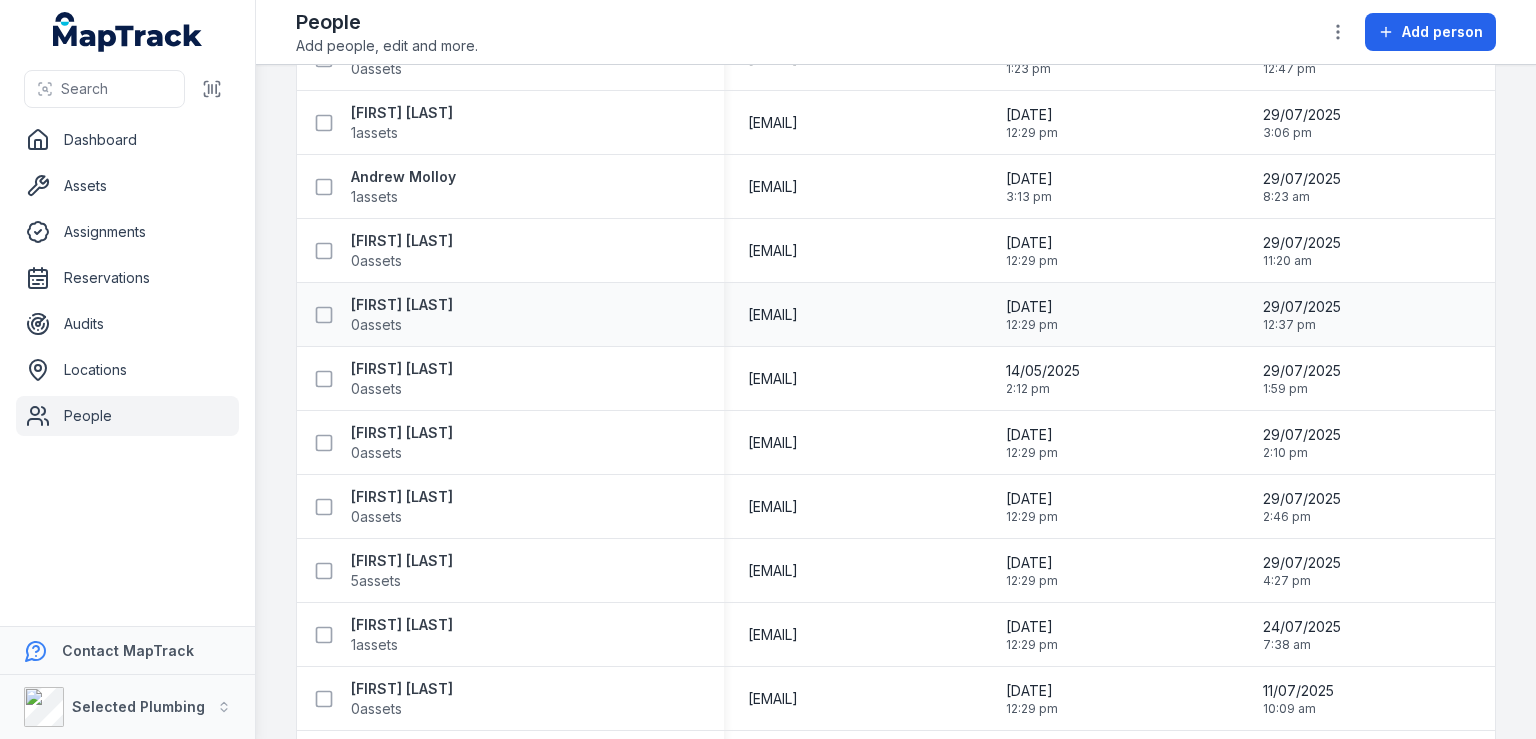 scroll, scrollTop: 400, scrollLeft: 0, axis: vertical 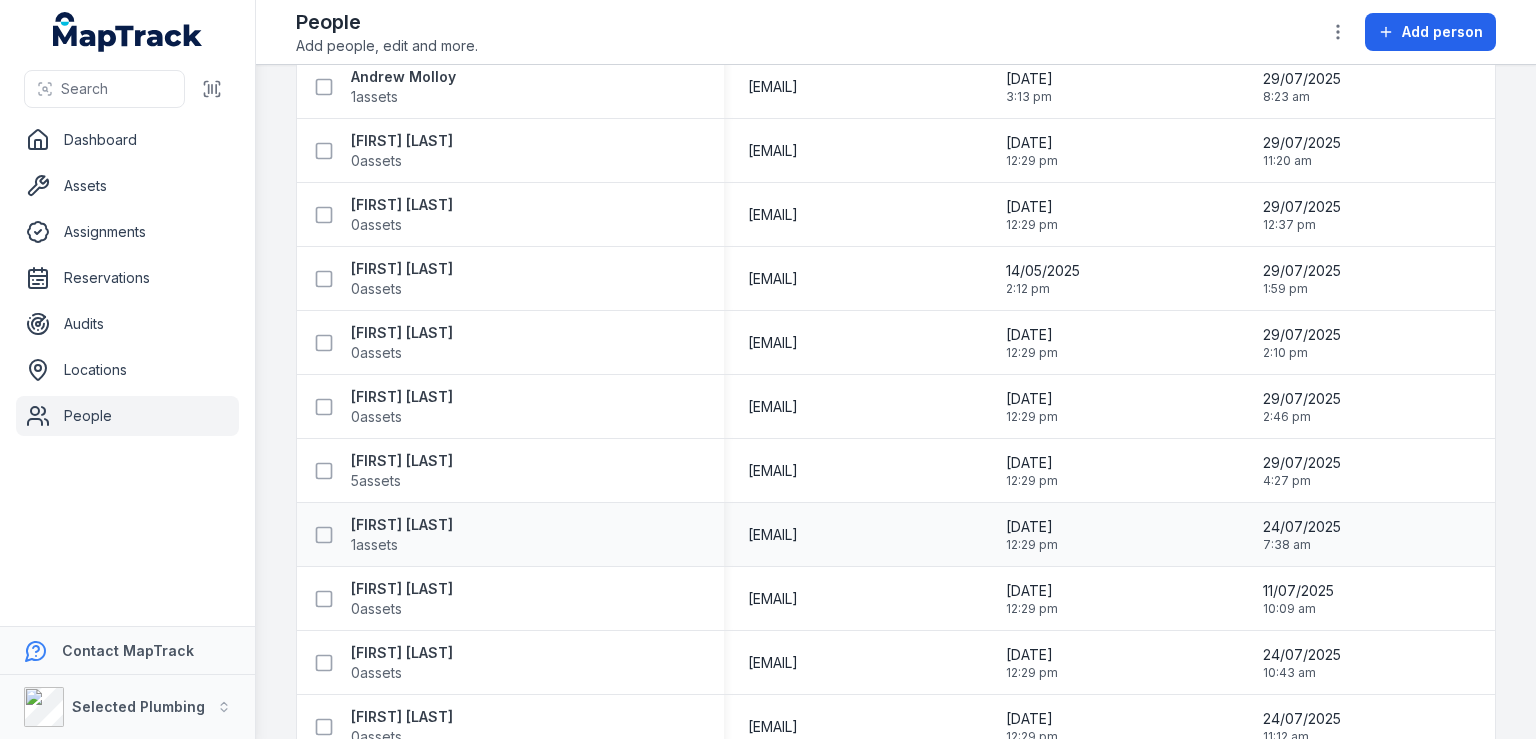 click on "Brad Hunt 1  assets" at bounding box center (502, 535) 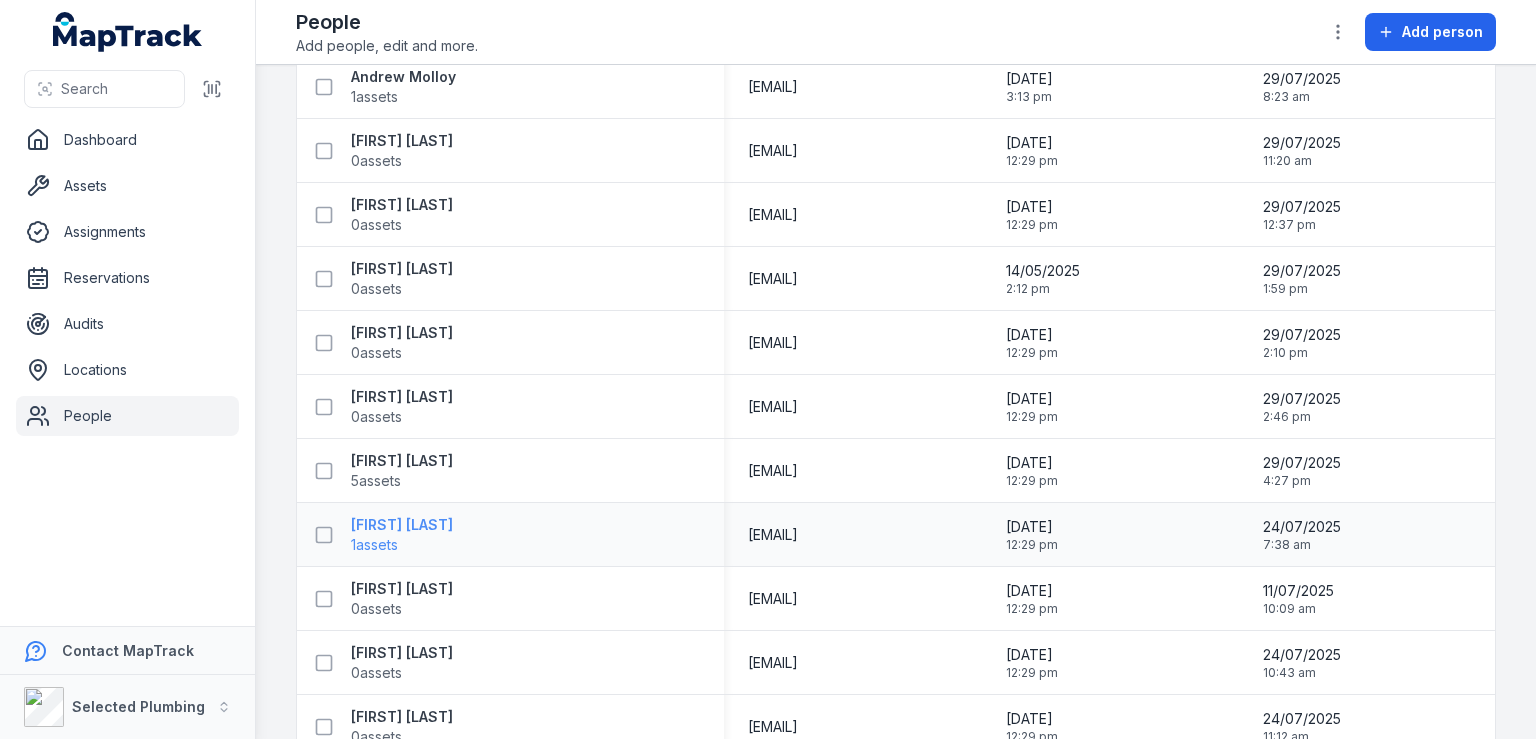 click on "[FIRST] [LAST]" at bounding box center [402, 525] 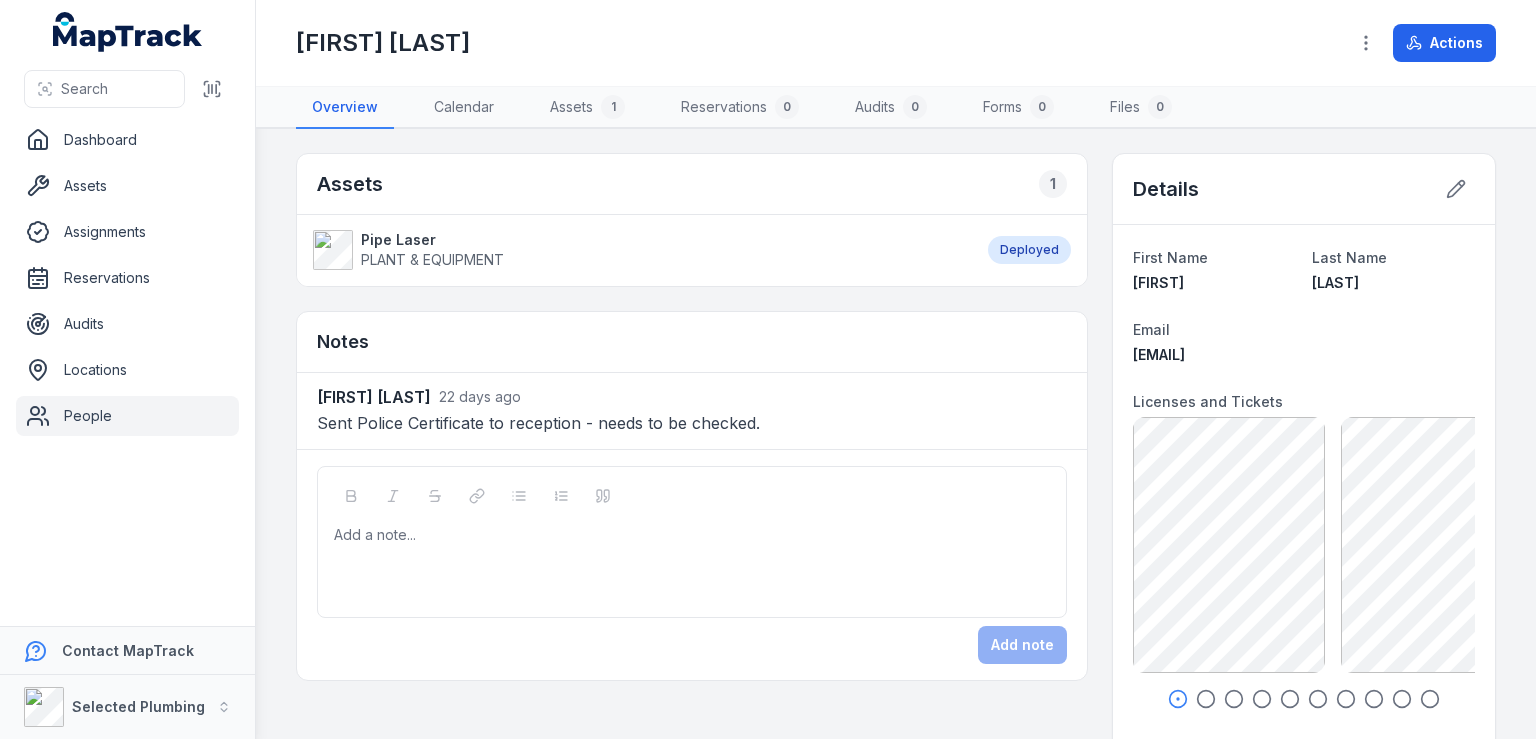 click 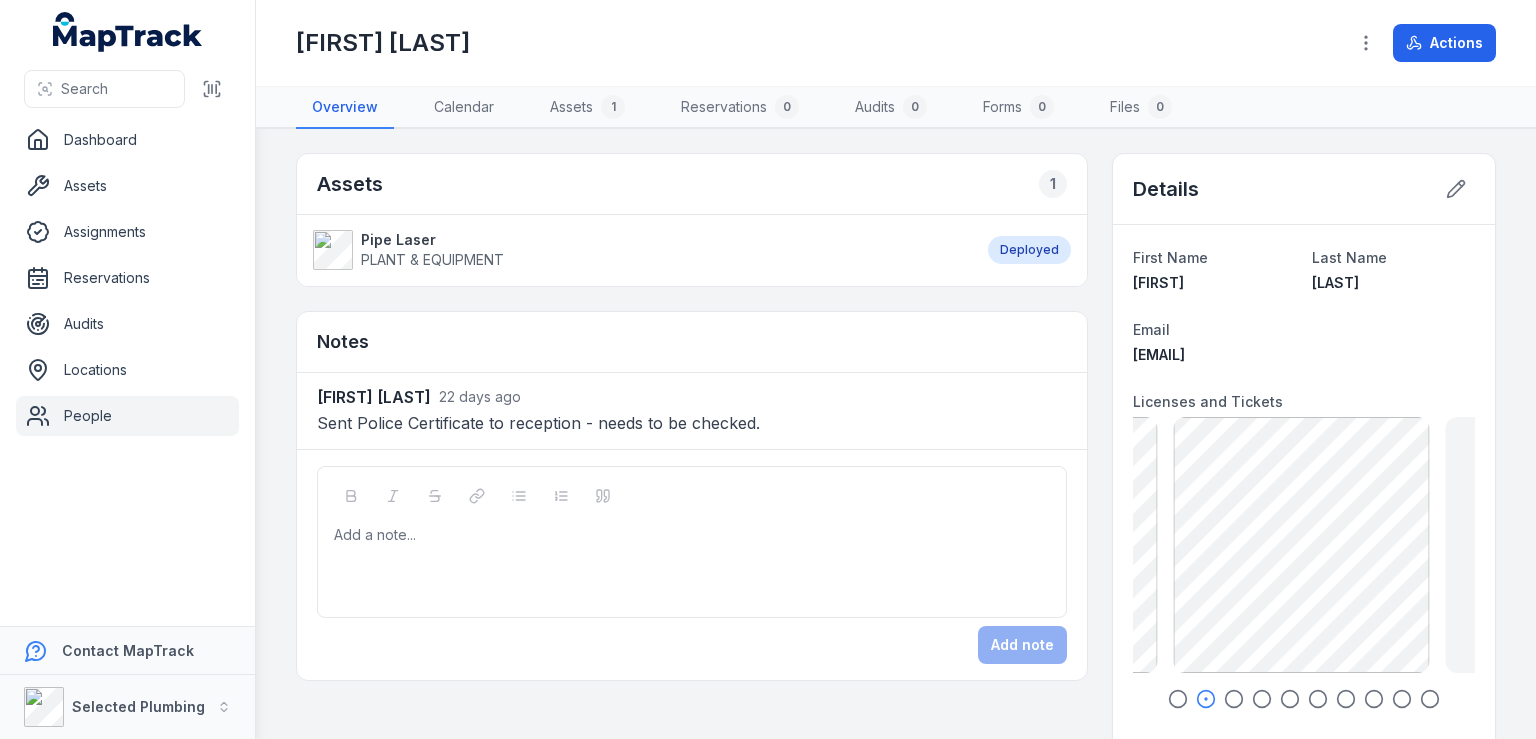 click 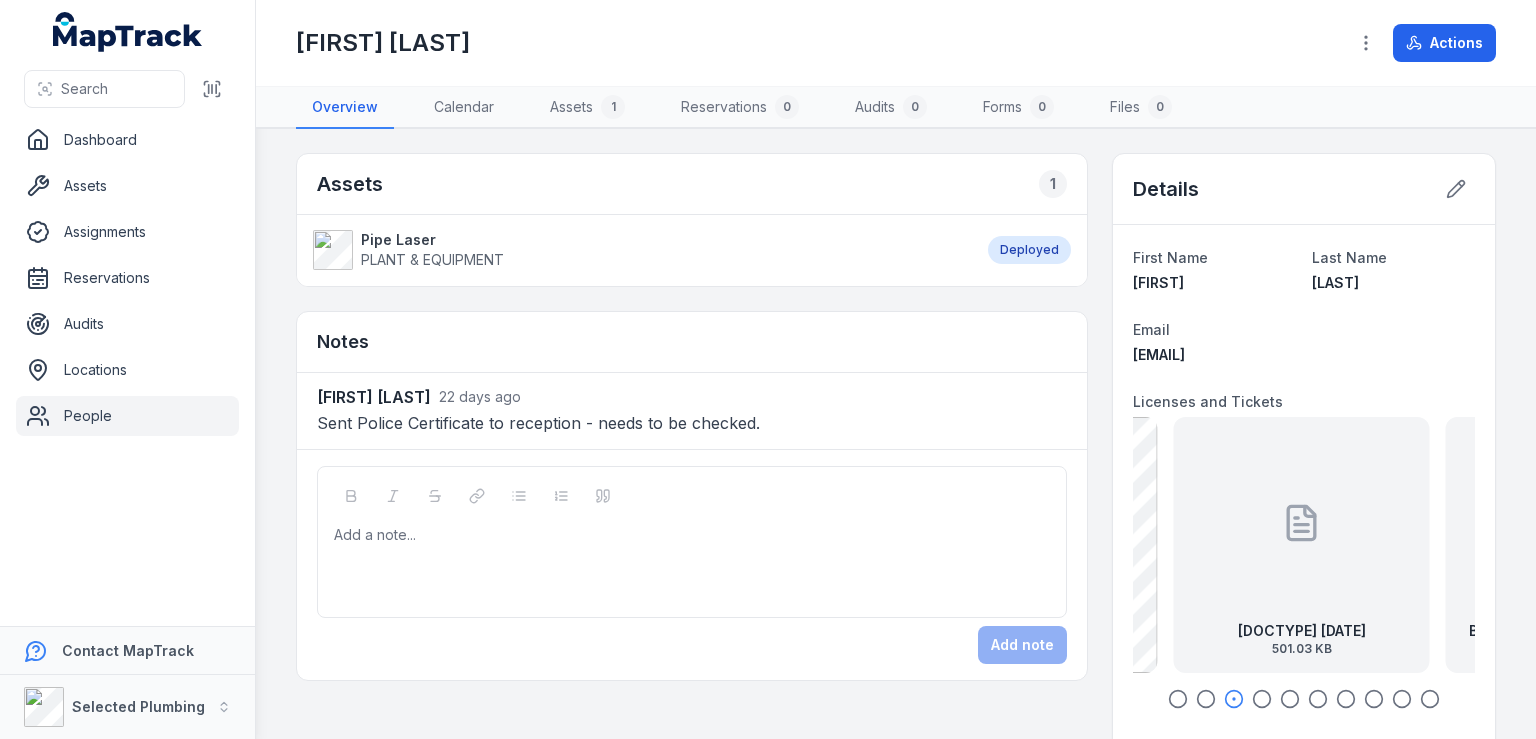 click 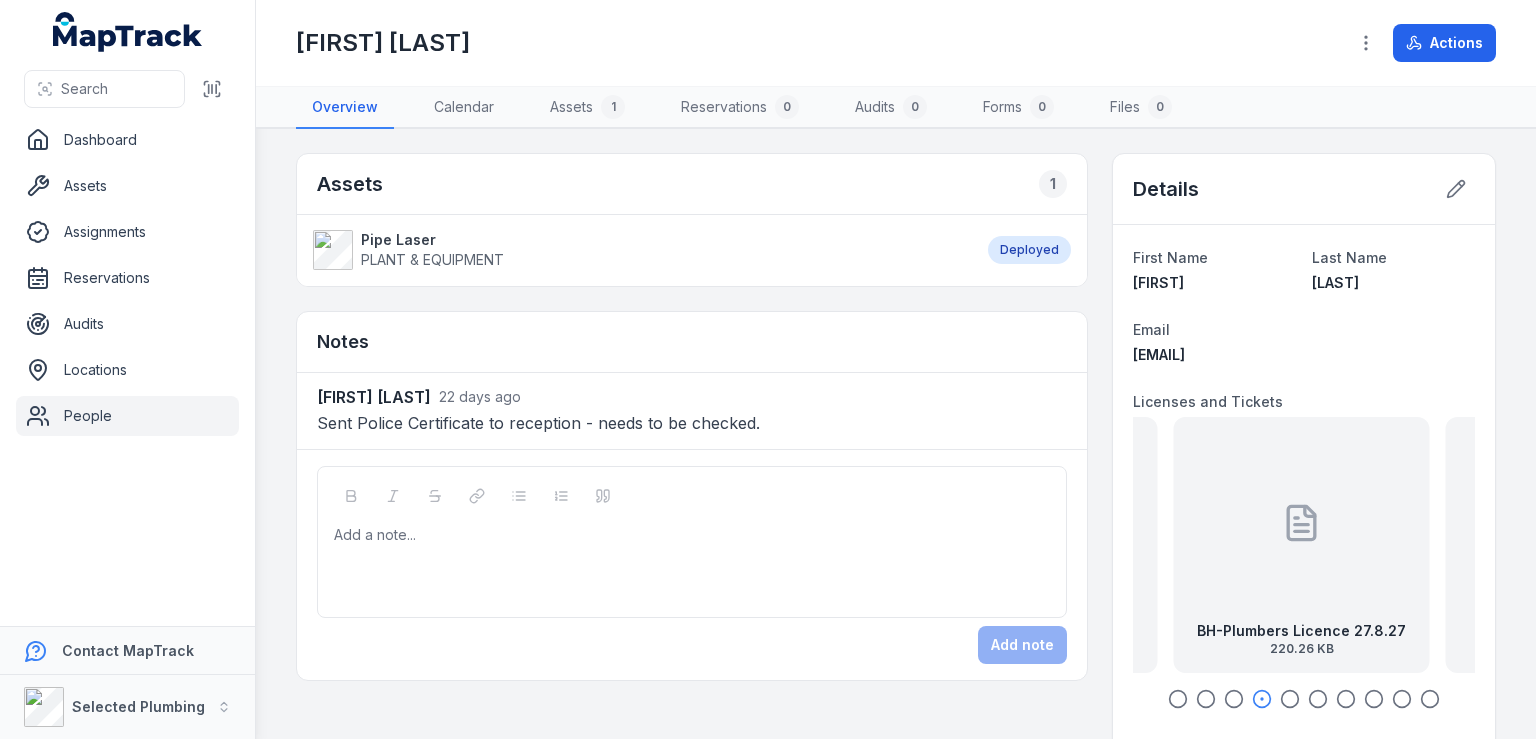 drag, startPoint x: 1352, startPoint y: 604, endPoint x: 1195, endPoint y: 593, distance: 157.38487 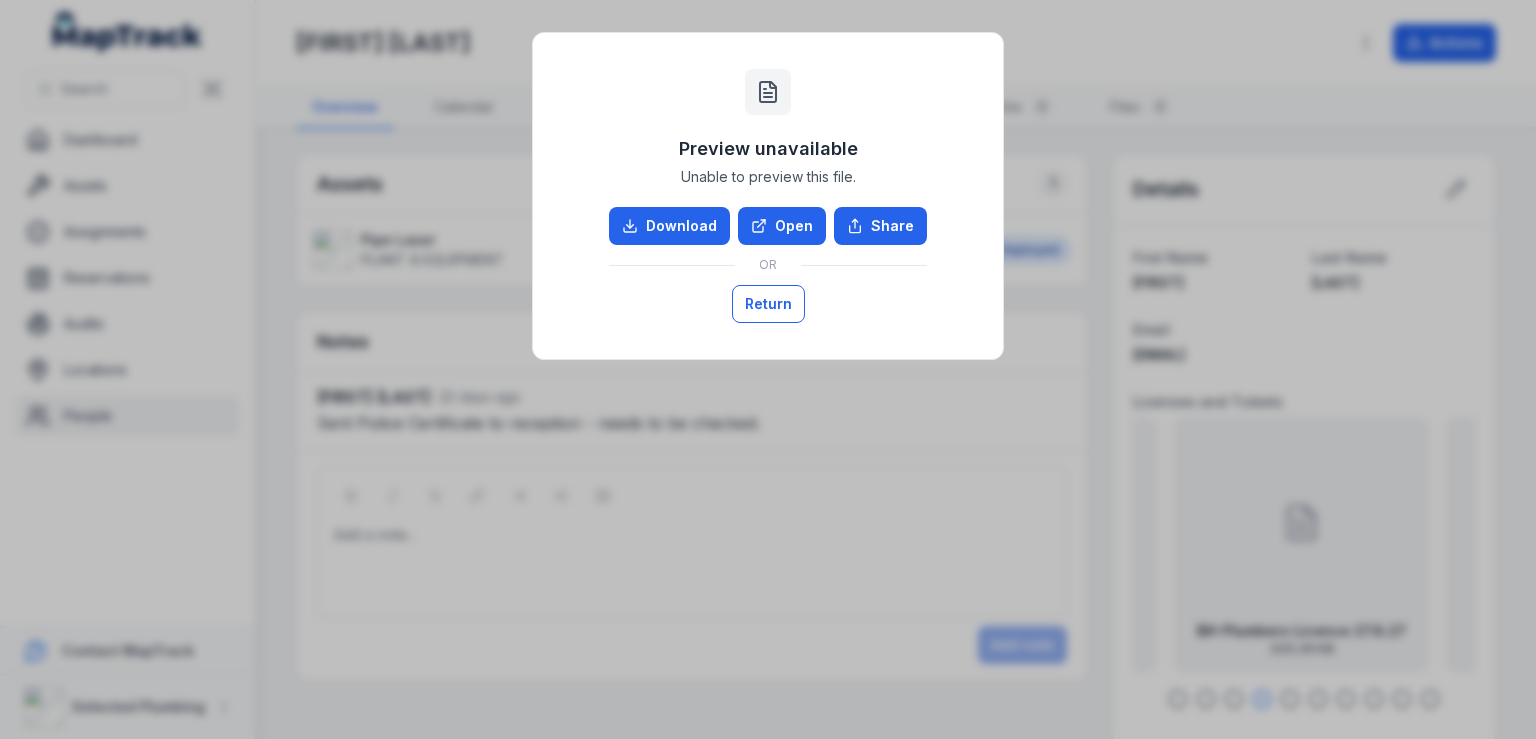 click on "Return" at bounding box center (768, 304) 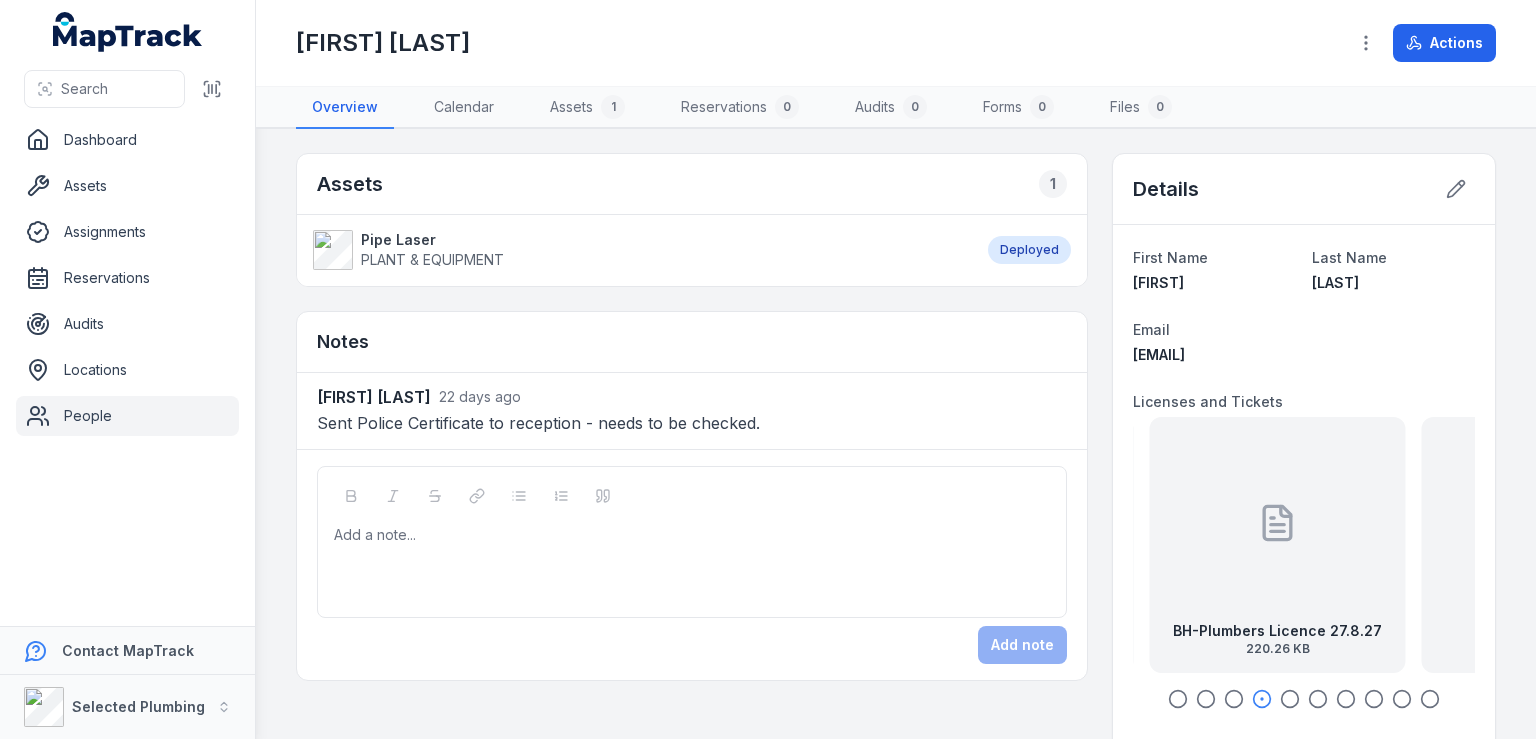 drag, startPoint x: 1372, startPoint y: 584, endPoint x: 1348, endPoint y: 562, distance: 32.55764 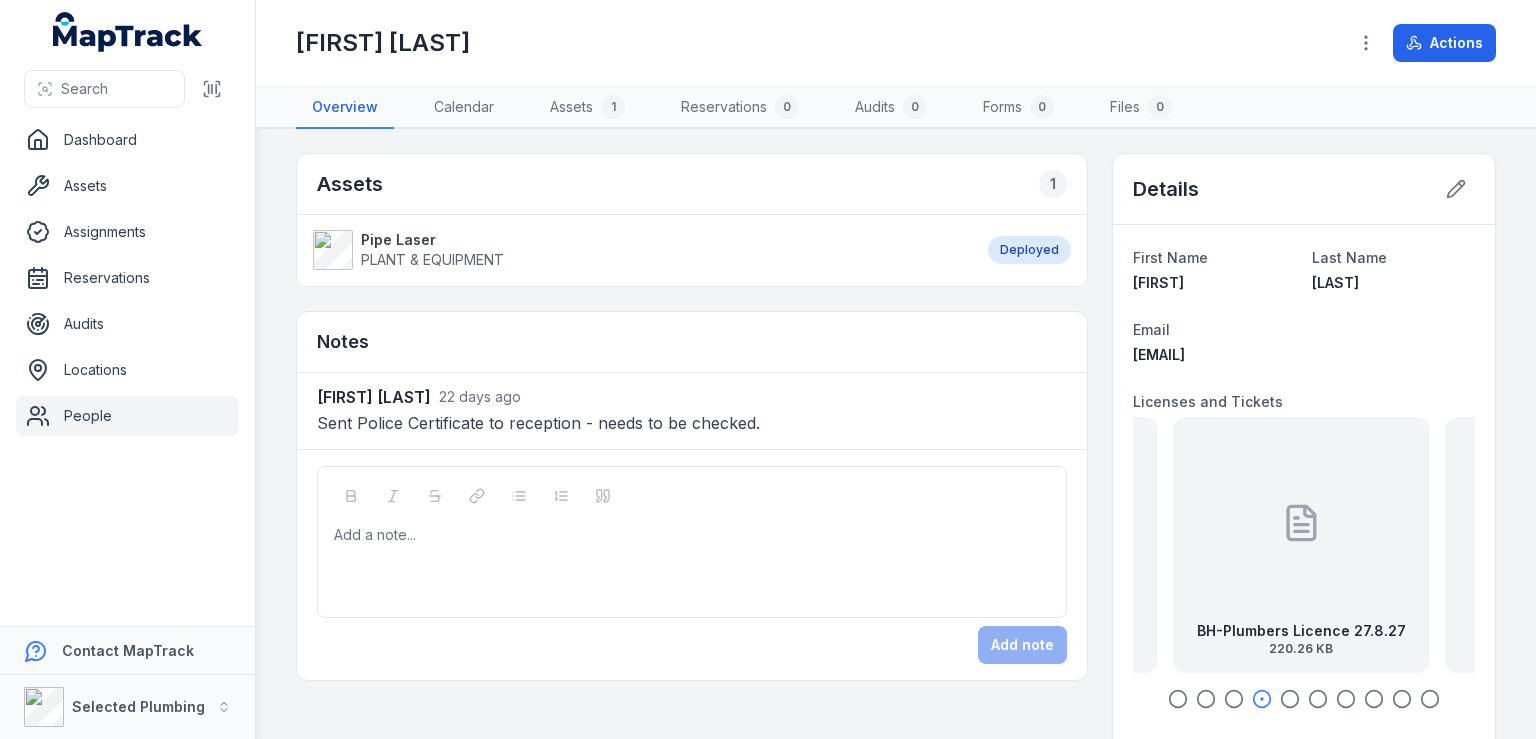 click at bounding box center (1301, 523) 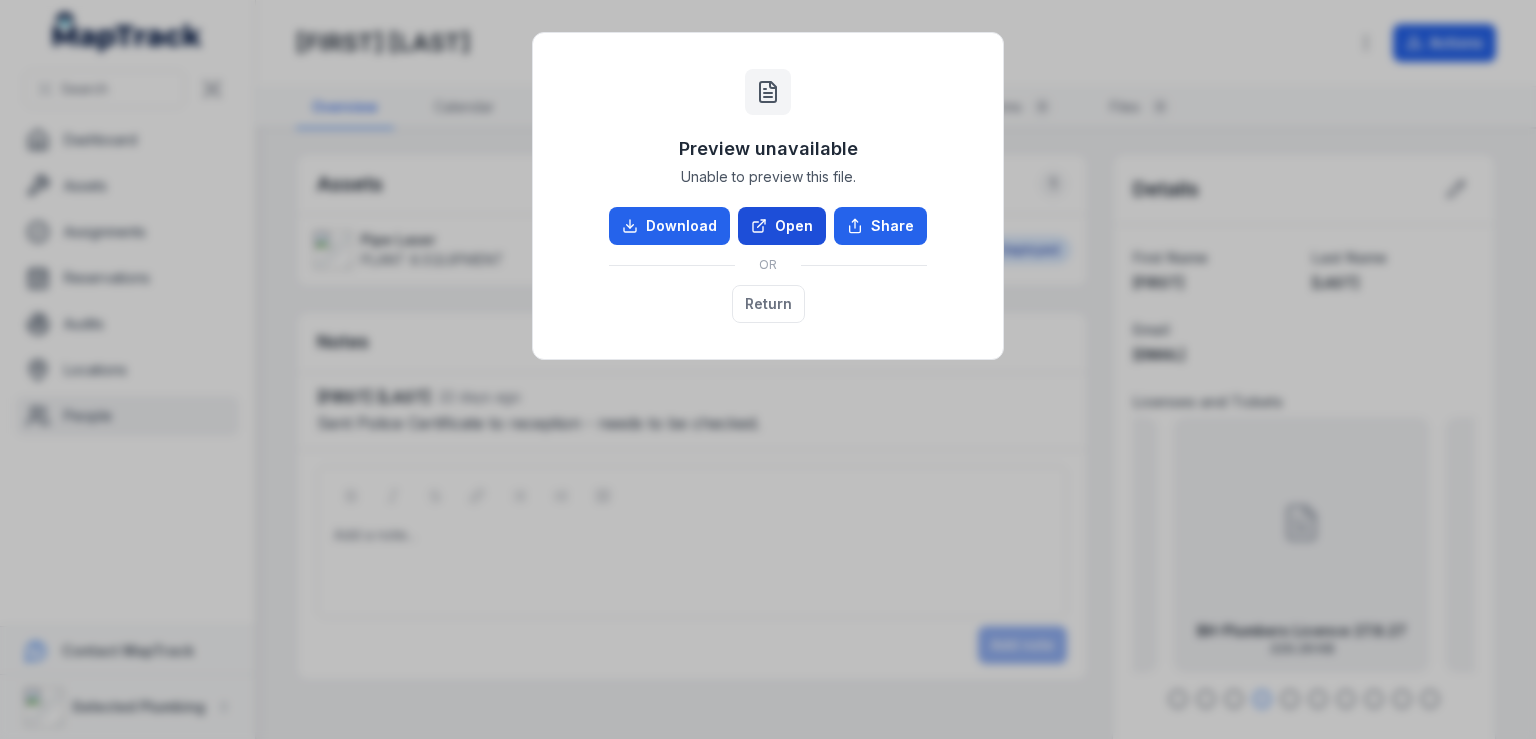 click on "Open" at bounding box center (782, 226) 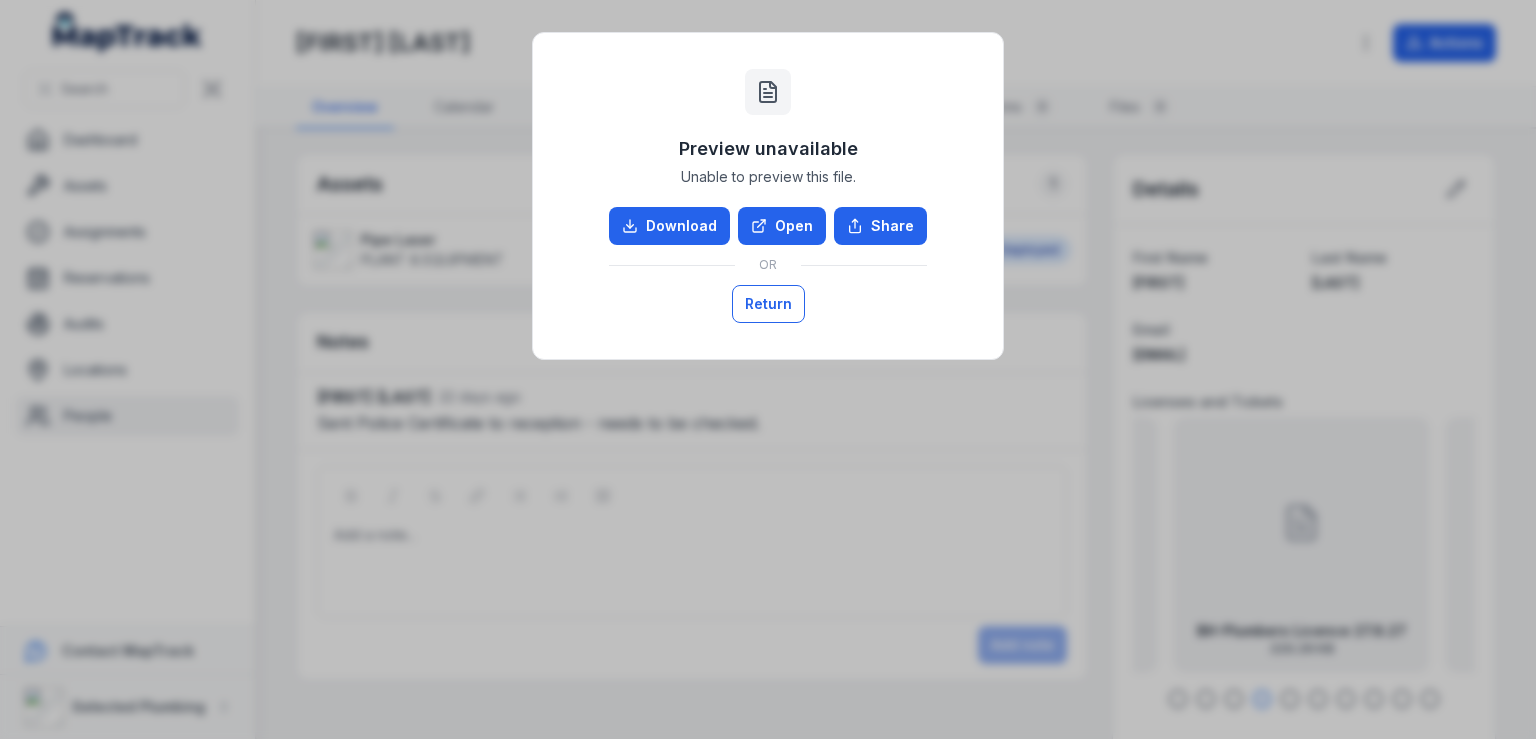 click on "Return" at bounding box center [768, 304] 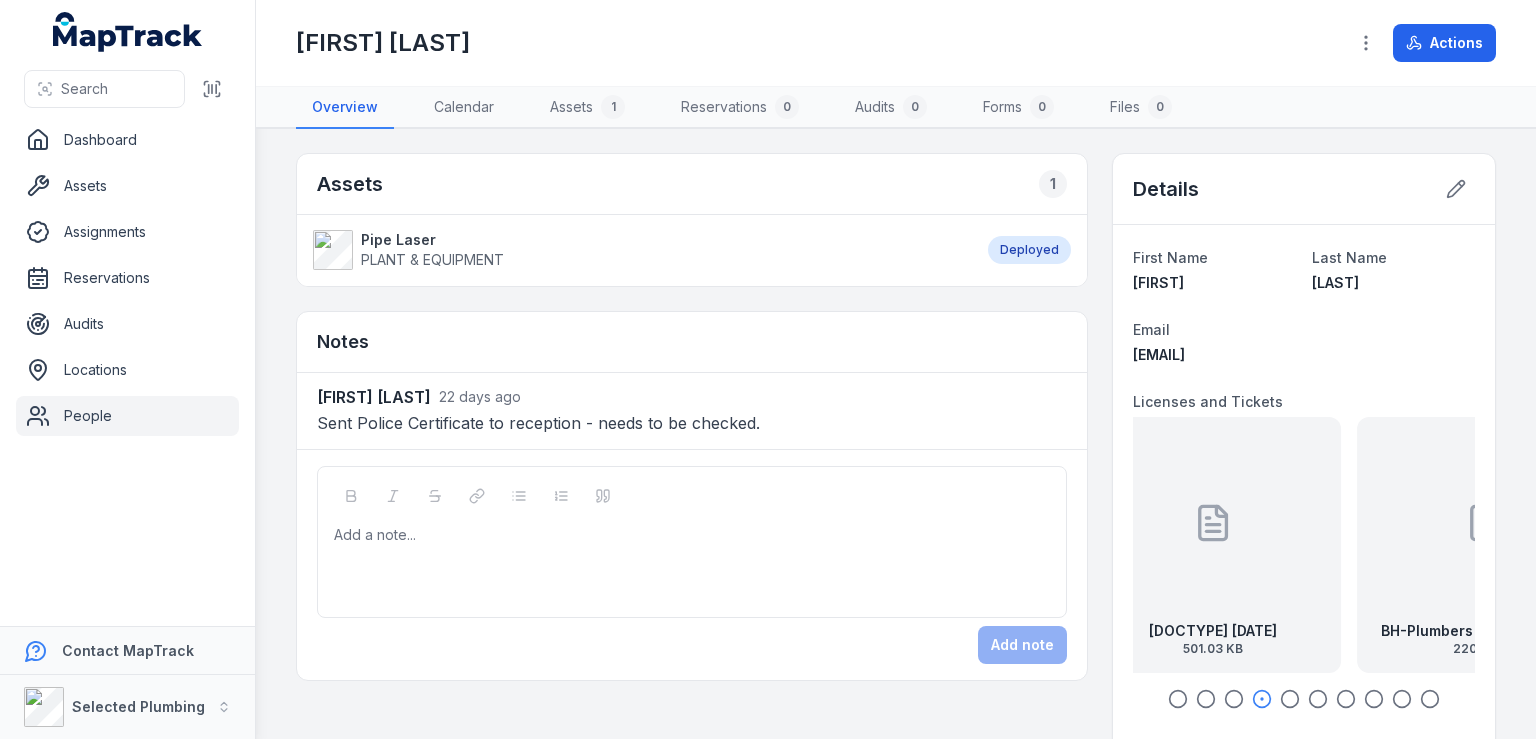 drag, startPoint x: 1254, startPoint y: 529, endPoint x: 1438, endPoint y: 531, distance: 184.01086 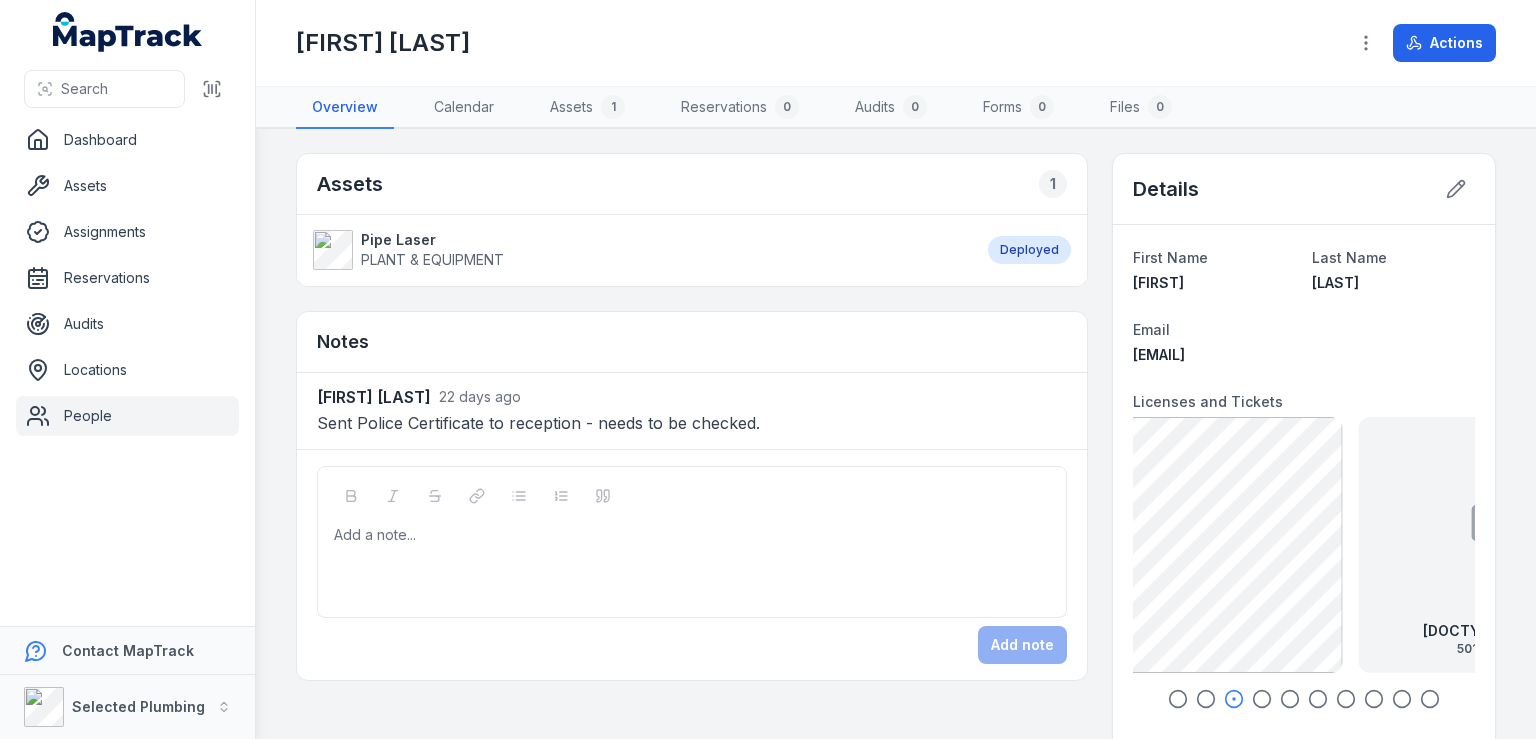 drag, startPoint x: 1219, startPoint y: 537, endPoint x: 1446, endPoint y: 540, distance: 227.01982 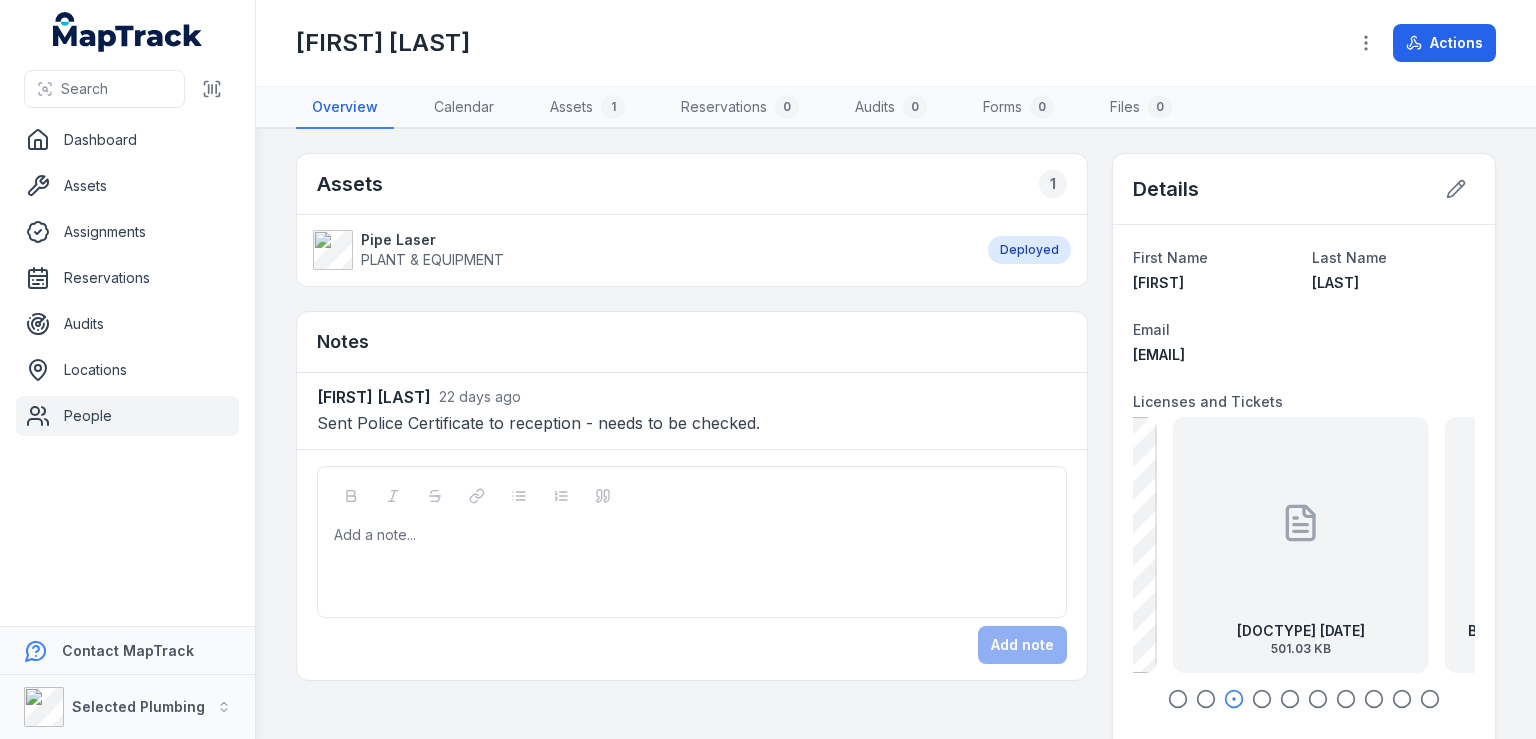 drag, startPoint x: 1340, startPoint y: 537, endPoint x: 1116, endPoint y: 539, distance: 224.00893 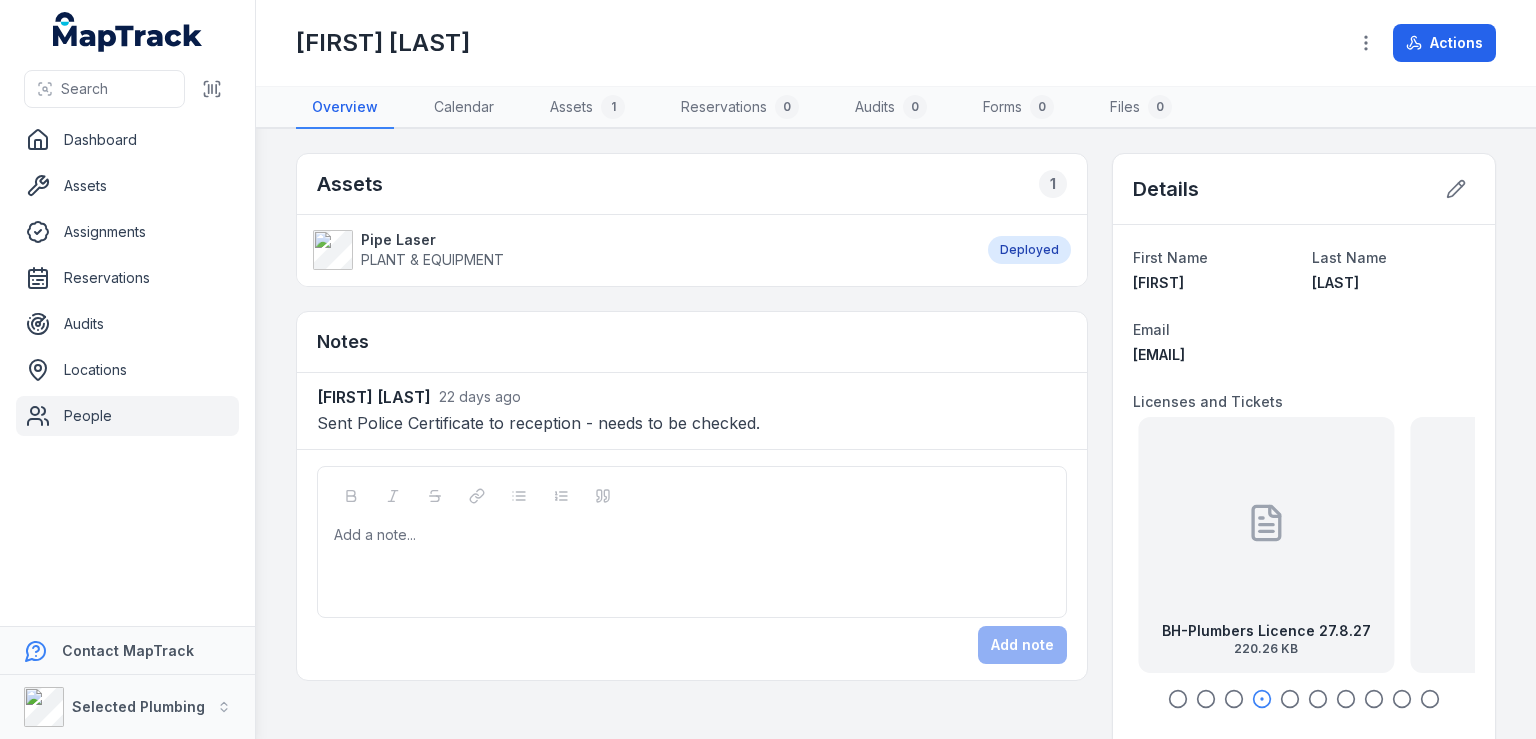 drag, startPoint x: 1330, startPoint y: 531, endPoint x: 1251, endPoint y: 529, distance: 79.025314 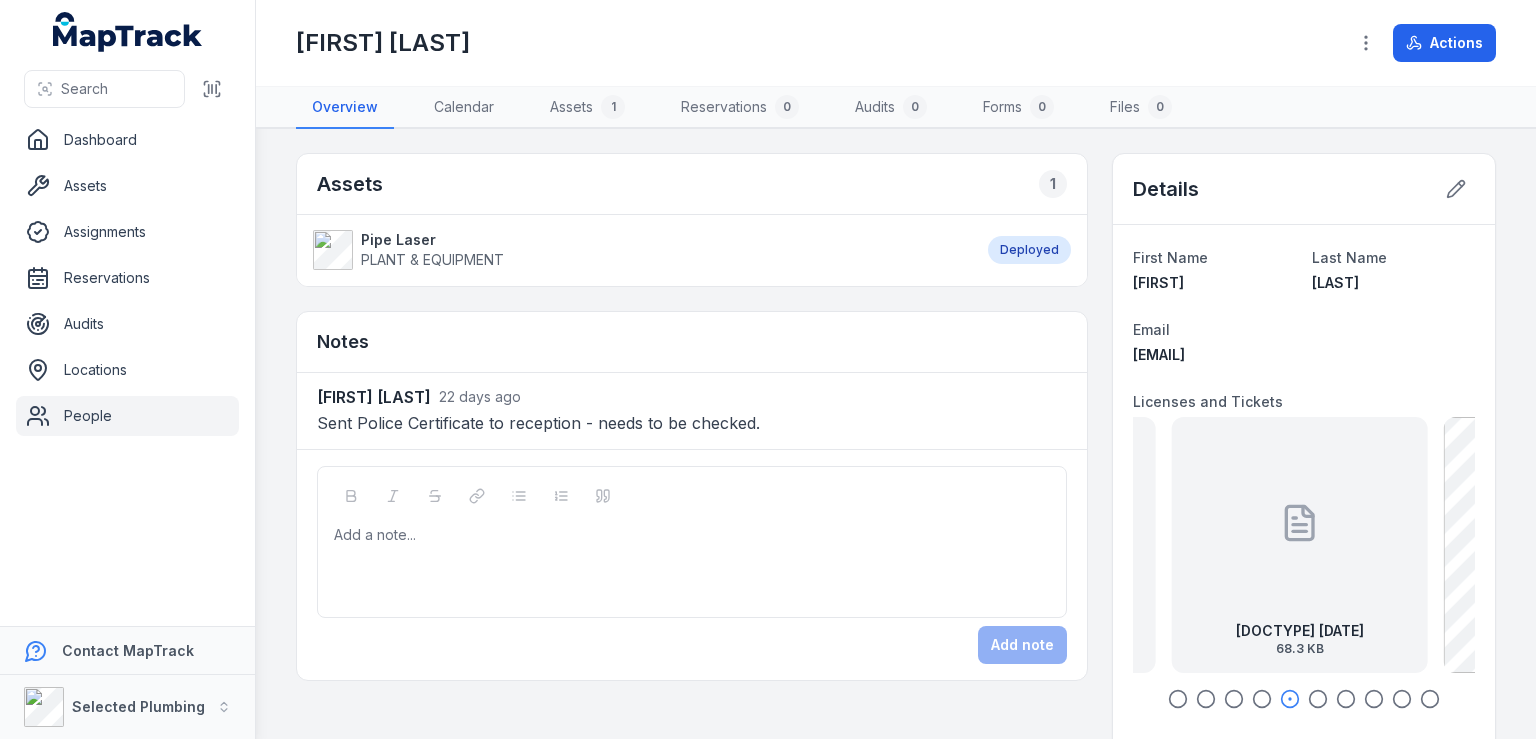 drag, startPoint x: 1307, startPoint y: 529, endPoint x: 1096, endPoint y: 534, distance: 211.05923 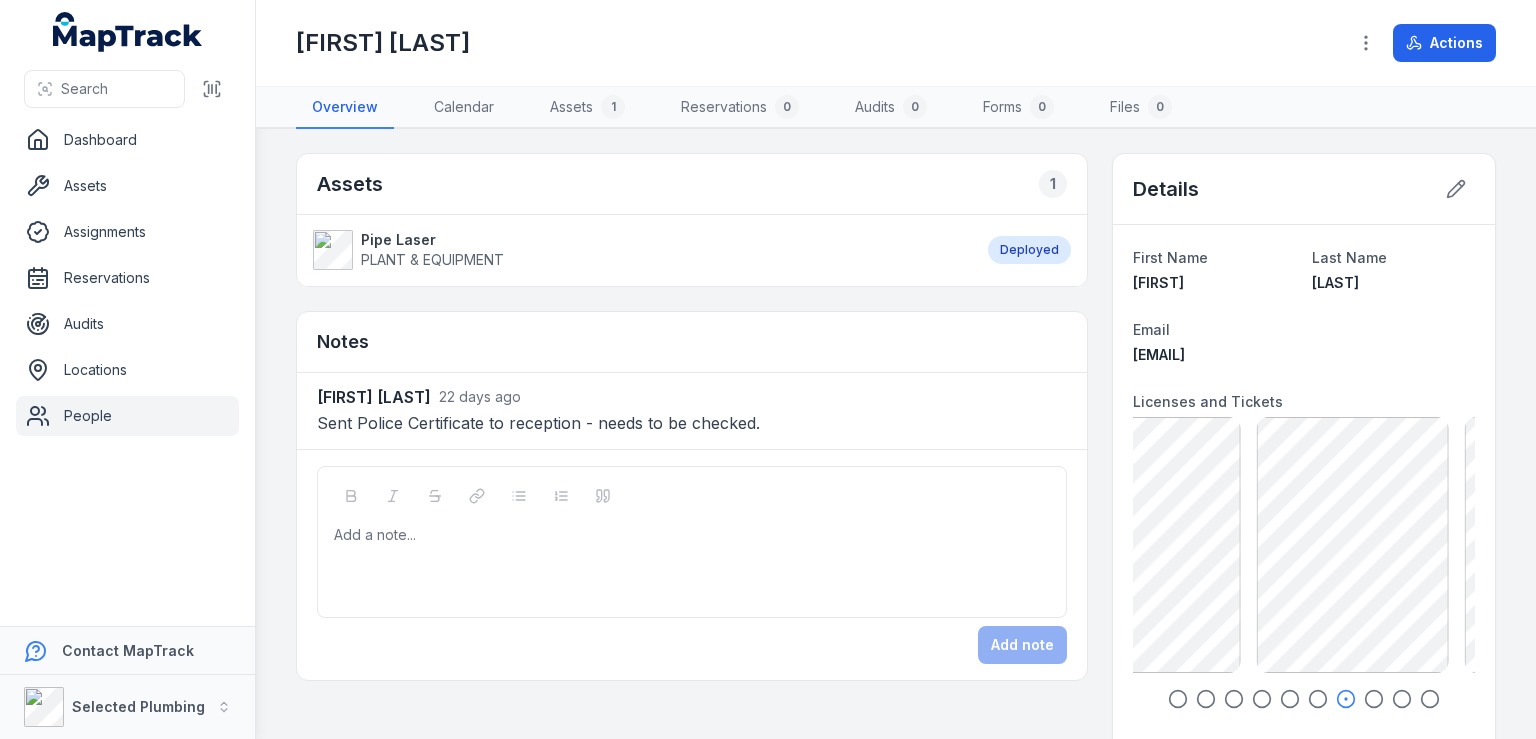 click on "Assets 1 Pipe Laser PLANT & EQUIPMENT Deployed Notes [FIRST] [LAST] [NUMBER] days ago Sent Police Certificate to reception - needs to be checked. Add a note... Add note Details First Name [FIRST] Last Name [LAST] Email [EMAIL] Licenses and Tickets [DOCTYPE] [DATE] [SIZE] [DOCTYPE] [DATE] [SIZE] [DOCTYPE] [DATE] front [SIZE] Phone Number [PHONE] Role/Title Role / Title Supervisor Start Date [DATE] Project Number End Date Permission Plumbers Groups Site Supervisor, Under Construction Vehicle License Category Plant License Category's High Risk License Categories DL expiry [DATE] Truck License Expiry Plumbing License Expiry [DATE] Gas License Expiry Police Clearance Expiry [DATE] Poly Welding Ticket expiry High Risk License Expiry Working with Children's Check Expiry PVC Pipe Laying Ticket Expiry apprentice review EWP Expiry Backflow License expiry Emergency contact Name [FIRST] [LAST] Emergency contact Relationship Father [PHONE] Attach" at bounding box center [896, 1573] 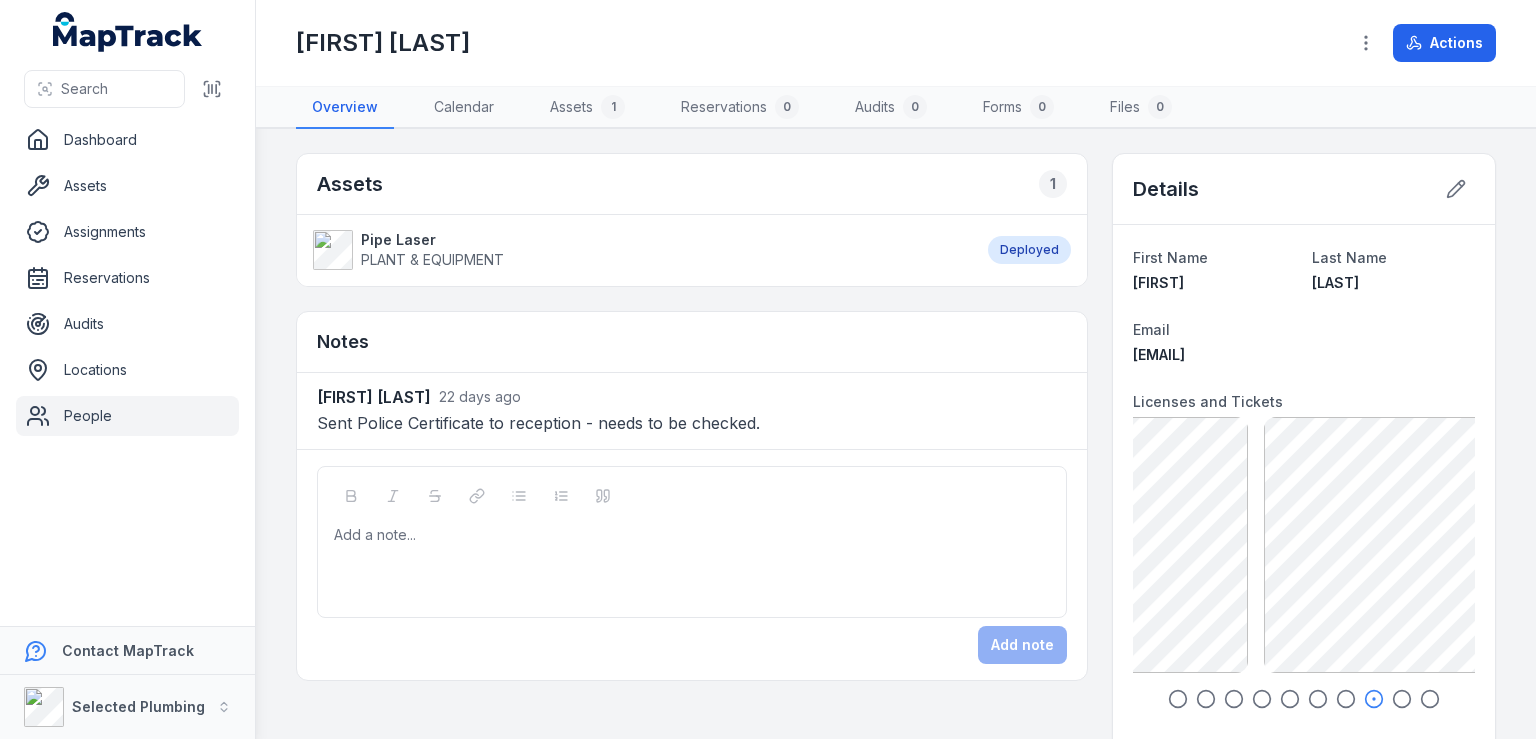 click on "First Name [FIRST] Last Name [LAST] Email [EMAIL] Licenses and Tickets BH-Police Clearance exp 12.05.2027 501.03 KB BH-Plumbers Licence 27.8.27 220.26 KB BH-Drivers Licence 27.09.26 front 68.3 KB Phone Number [PHONE] Role/Title Role / Title Supervisor Start Date 17/04/2023 Project Number End Date Permission Plumbers Groups Site Supervisor, Under Construction Vehicle License Category Plant License Category's High Risk License Categories DL expiry 27/09/2026 Truck License Expiry Plumbing License Expiry 27/08/2027 Gas License Expiry Police Clearance Expiry 12/05/2027 Poly Welding Ticket expiry High Risk License Expiry Working with Children's Check Expiry PVC Pipe Laying Ticket Expiry apprentice review EWP Expiry Backflow License expiry Emergency contact Name [FIRST] [LAST] Emergency contact Relationship Father Emergency contact Address [NUMBER] [STREET], [CITY] Emergency contact Phone Number [PHONE]" at bounding box center (1304, 1041) 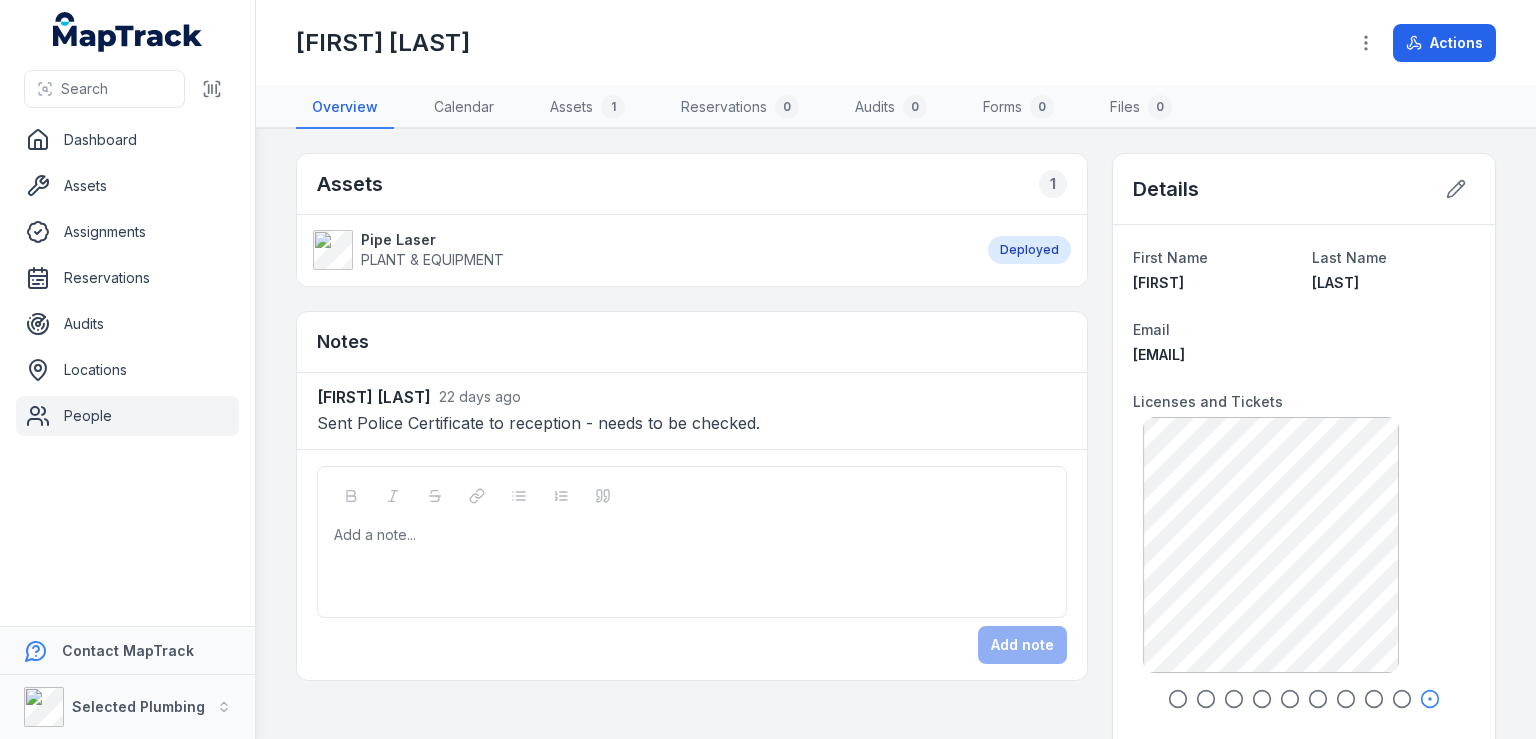 click on "First Name [FIRST] Last Name [LAST] Email [EMAIL] Licenses and Tickets BH-Police Clearance exp 12.05.2027 501.03 KB BH-Plumbers Licence 27.8.27 220.26 KB BH-Drivers Licence 27.09.26 front 68.3 KB Phone Number [PHONE] Role/Title Role / Title Supervisor Start Date 17/04/2023 Project Number End Date Permission Plumbers Groups Site Supervisor, Under Construction Vehicle License Category Plant License Category's High Risk License Categories DL expiry 27/09/2026 Truck License Expiry Plumbing License Expiry 27/08/2027 Gas License Expiry Police Clearance Expiry 12/05/2027 Poly Welding Ticket expiry High Risk License Expiry Working with Children's Check Expiry PVC Pipe Laying Ticket Expiry apprentice review EWP Expiry Backflow License expiry Emergency contact Name [FIRST] [LAST] Emergency contact Relationship Father Emergency contact Address [NUMBER] [STREET], [CITY] Emergency contact Phone Number [PHONE]" at bounding box center (1304, 1041) 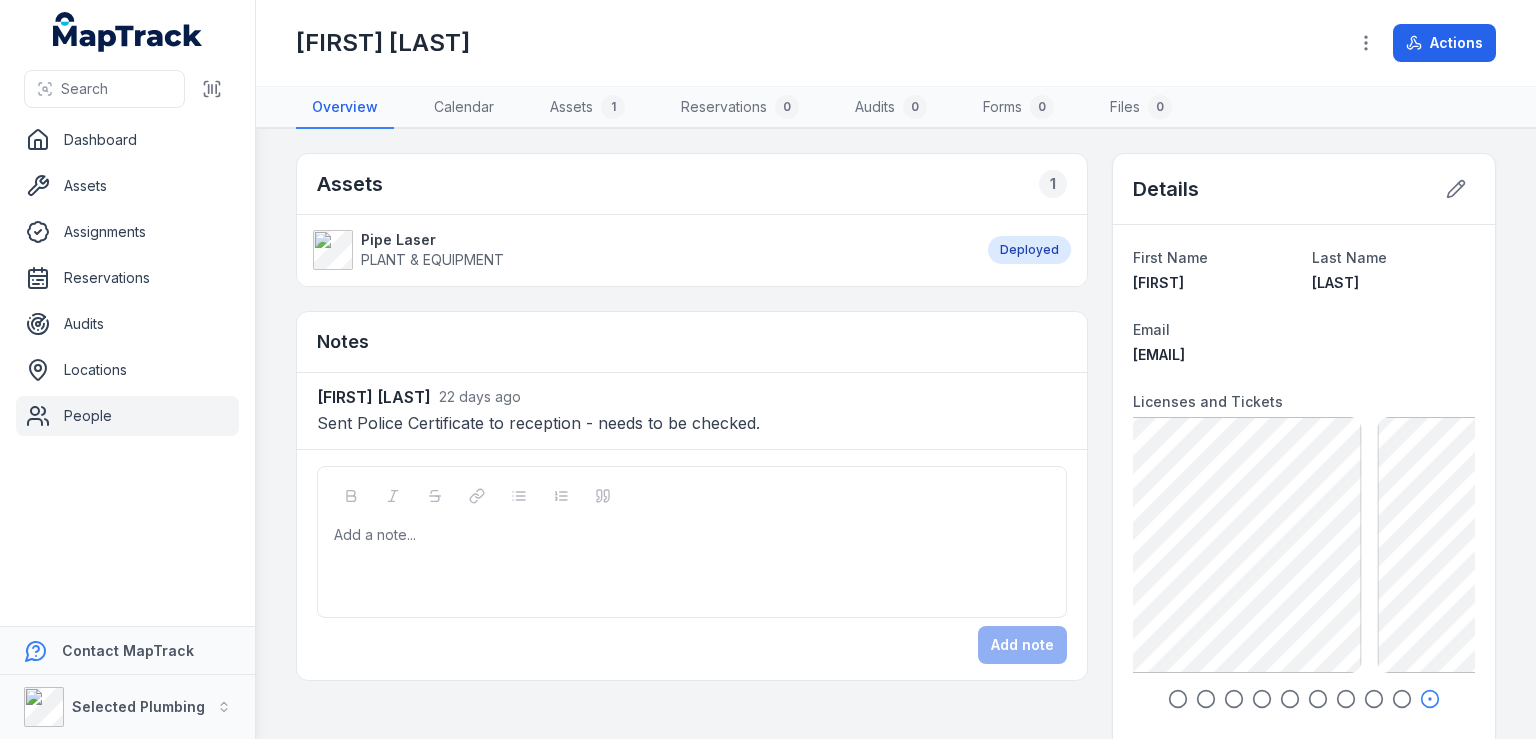 click on "Assets 1 Pipe Laser PLANT & EQUIPMENT Deployed Notes [FIRST] [LAST] [NUMBER] days ago Sent Police Certificate to reception - needs to be checked. Add a note... Add note Details First Name [FIRST] Last Name [LAST] Email [EMAIL] Licenses and Tickets [DOCTYPE] [DATE] [SIZE] [DOCTYPE] [DATE] [SIZE] [DOCTYPE] [DATE] front [SIZE] Phone Number [PHONE] Role/Title Role / Title Supervisor Start Date [DATE] Project Number End Date Permission Plumbers Groups Site Supervisor, Under Construction Vehicle License Category Plant License Category's High Risk License Categories DL expiry [DATE] Truck License Expiry Plumbing License Expiry [DATE] Gas License Expiry Police Clearance Expiry [DATE] Poly Welding Ticket expiry High Risk License Expiry Working with Children's Check Expiry PVC Pipe Laying Ticket Expiry apprentice review EWP Expiry Backflow License expiry Emergency contact Name [FIRST] [LAST] Emergency contact Relationship Father [PHONE] Attach" at bounding box center (896, 434) 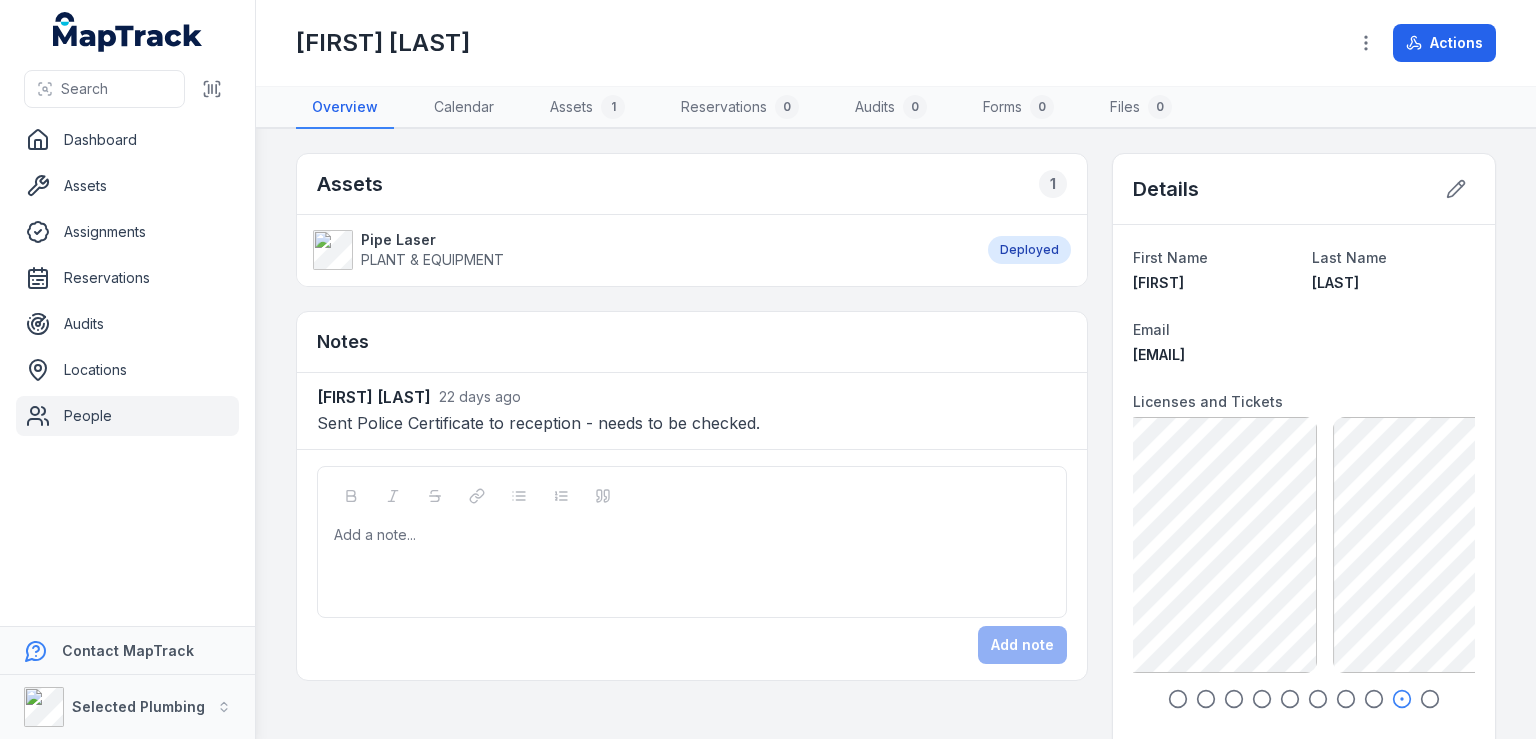 click on "Assets 1 Pipe Laser PLANT & EQUIPMENT Deployed Notes [FIRST] [LAST] [NUMBER] days ago Sent Police Certificate to reception - needs to be checked. Add a note... Add note Details First Name [FIRST] Last Name [LAST] Email [EMAIL] Licenses and Tickets [DOCTYPE] [DATE] [SIZE] [DOCTYPE] [DATE] [SIZE] [DOCTYPE] [DATE] front [SIZE] Phone Number [PHONE] Role/Title Role / Title Supervisor Start Date [DATE] Project Number End Date Permission Plumbers Groups Site Supervisor, Under Construction Vehicle License Category Plant License Category's High Risk License Categories DL expiry [DATE] Truck License Expiry Plumbing License Expiry [DATE] Gas License Expiry Police Clearance Expiry [DATE] Poly Welding Ticket expiry High Risk License Expiry Working with Children's Check Expiry PVC Pipe Laying Ticket Expiry apprentice review EWP Expiry Backflow License expiry Emergency contact Name [FIRST] [LAST] Emergency contact Relationship Father [PHONE] Attach" at bounding box center (896, 434) 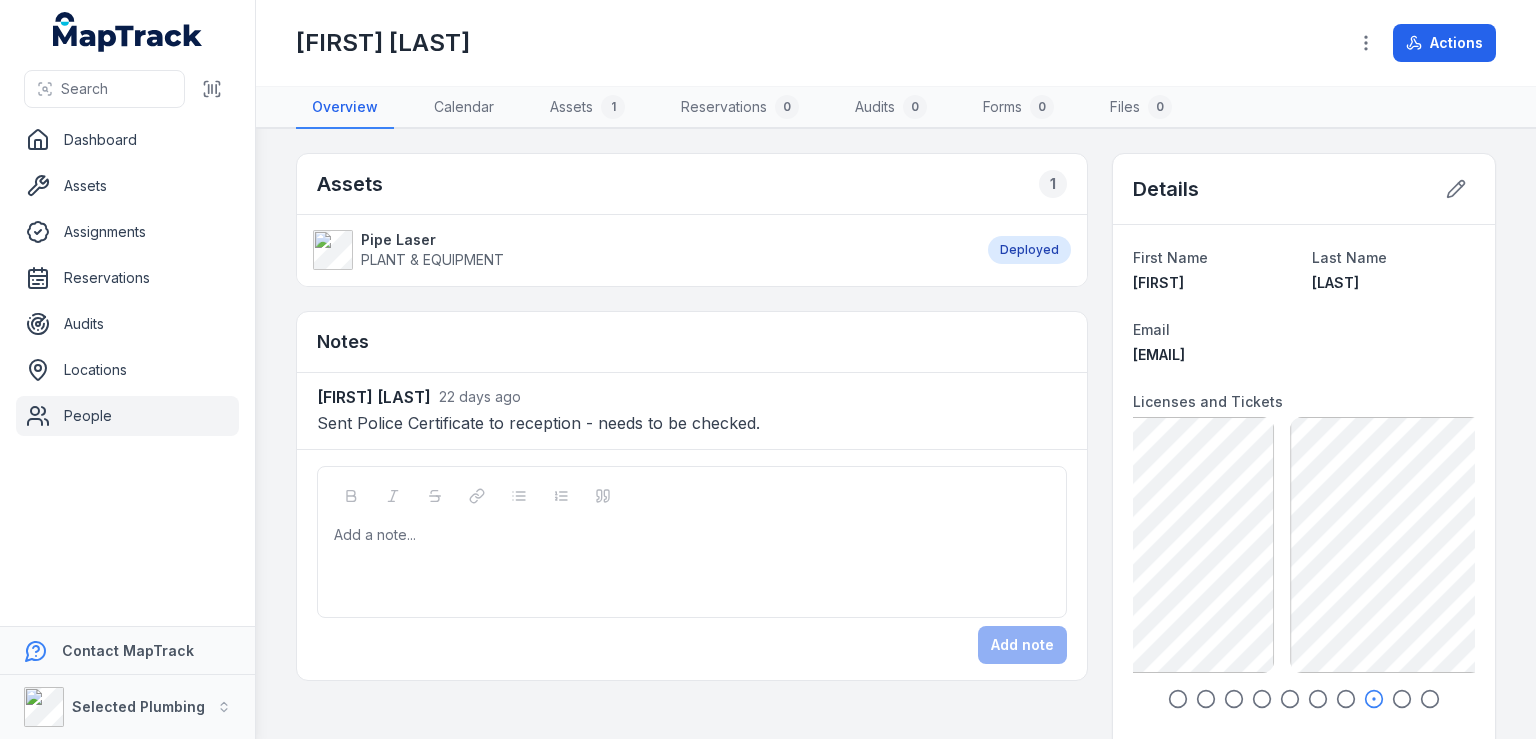 click on "Assets 1 Pipe Laser PLANT & EQUIPMENT Deployed Notes [FIRST] [LAST] [NUMBER] days ago Sent Police Certificate to reception - needs to be checked. Add a note... Add note Details First Name [FIRST] Last Name [LAST] Email [EMAIL] Licenses and Tickets [DOCTYPE] [DATE] [SIZE] [DOCTYPE] [DATE] [SIZE] [DOCTYPE] [DATE] front [SIZE] Phone Number [PHONE] Role/Title Role / Title Supervisor Start Date [DATE] Project Number End Date Permission Plumbers Groups Site Supervisor, Under Construction Vehicle License Category Plant License Category's High Risk License Categories DL expiry [DATE] Truck License Expiry Plumbing License Expiry [DATE] Gas License Expiry Police Clearance Expiry [DATE] Poly Welding Ticket expiry High Risk License Expiry Working with Children's Check Expiry PVC Pipe Laying Ticket Expiry apprentice review EWP Expiry Backflow License expiry Emergency contact Name [FIRST] [LAST] Emergency contact Relationship Father [PHONE] Attach" at bounding box center [896, 434] 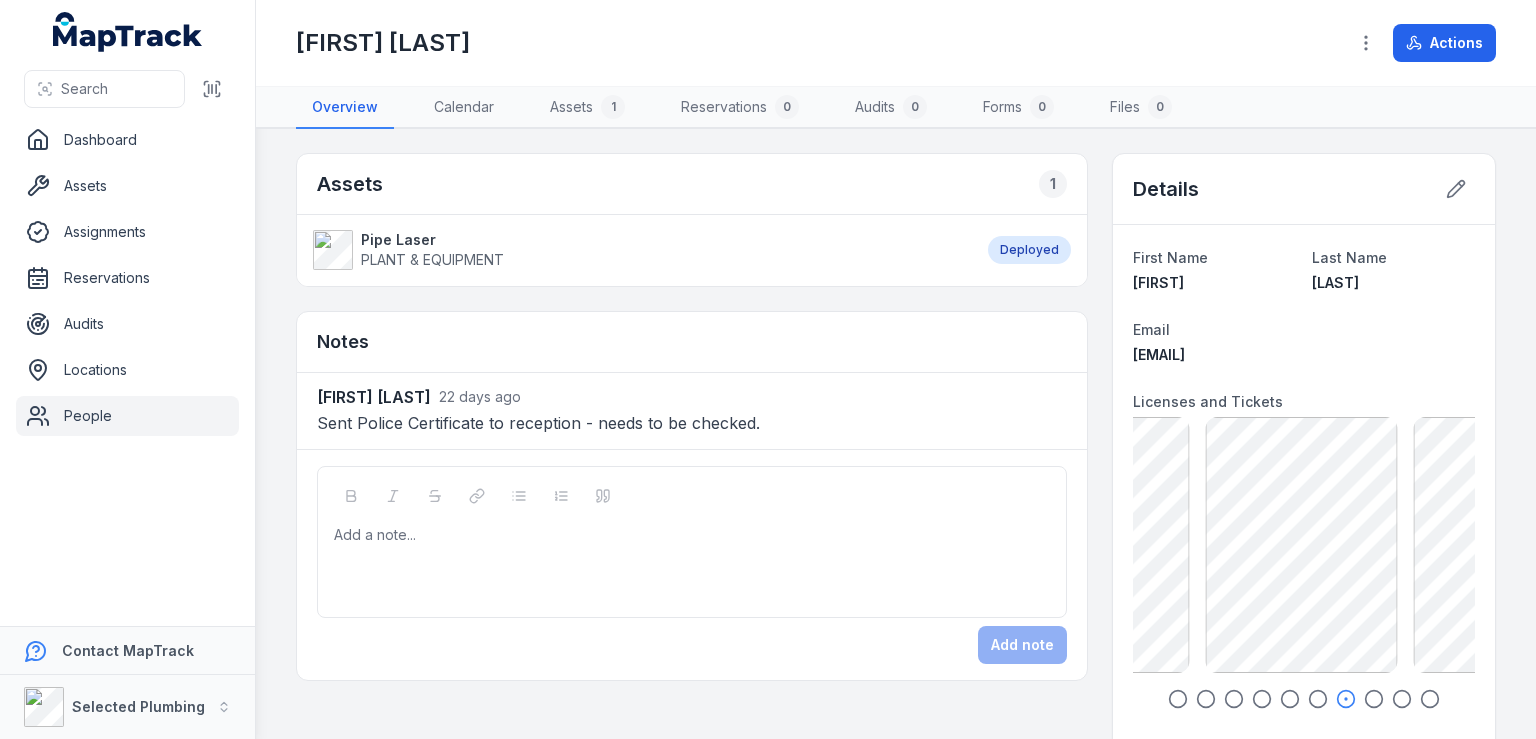 click on "Pipe Laser" at bounding box center [432, 240] 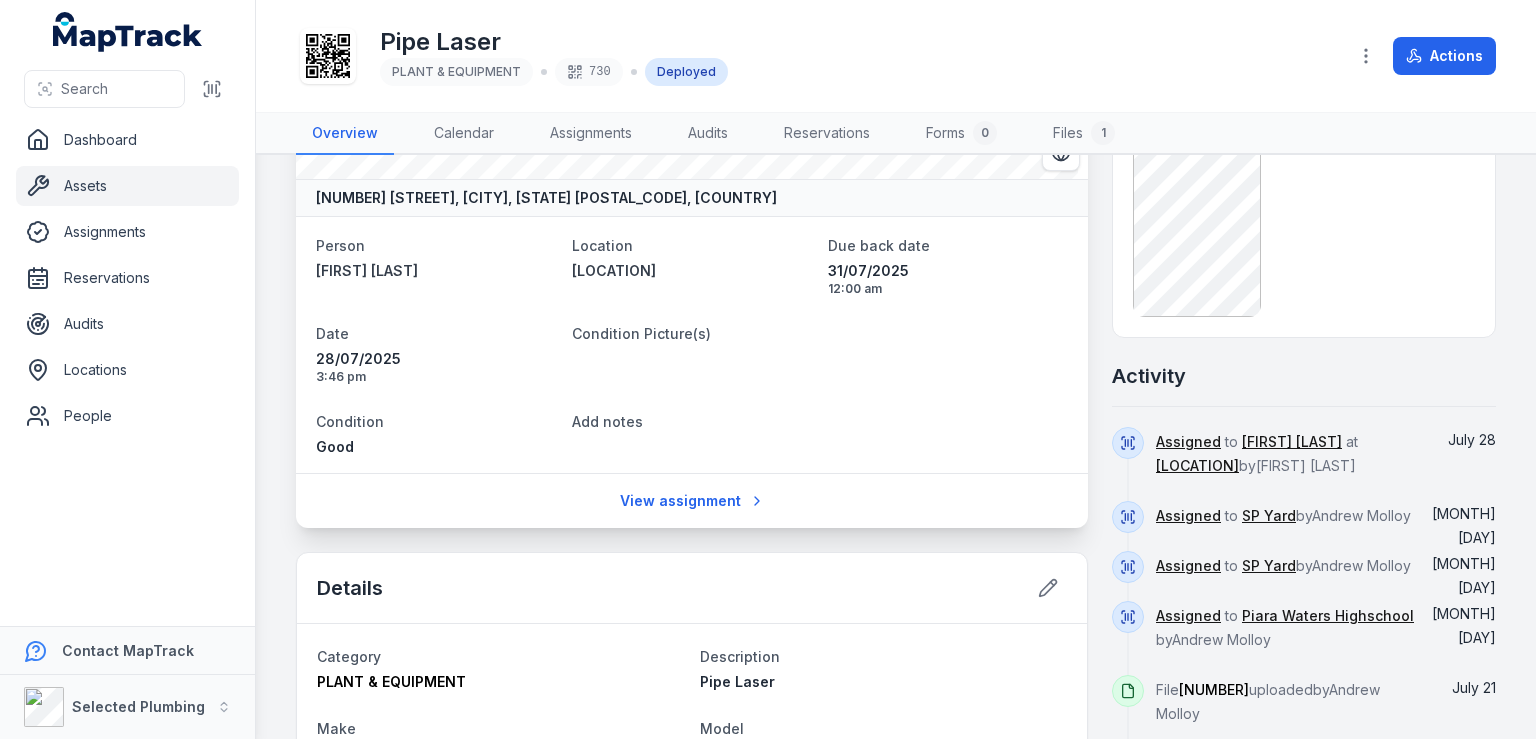 scroll, scrollTop: 0, scrollLeft: 0, axis: both 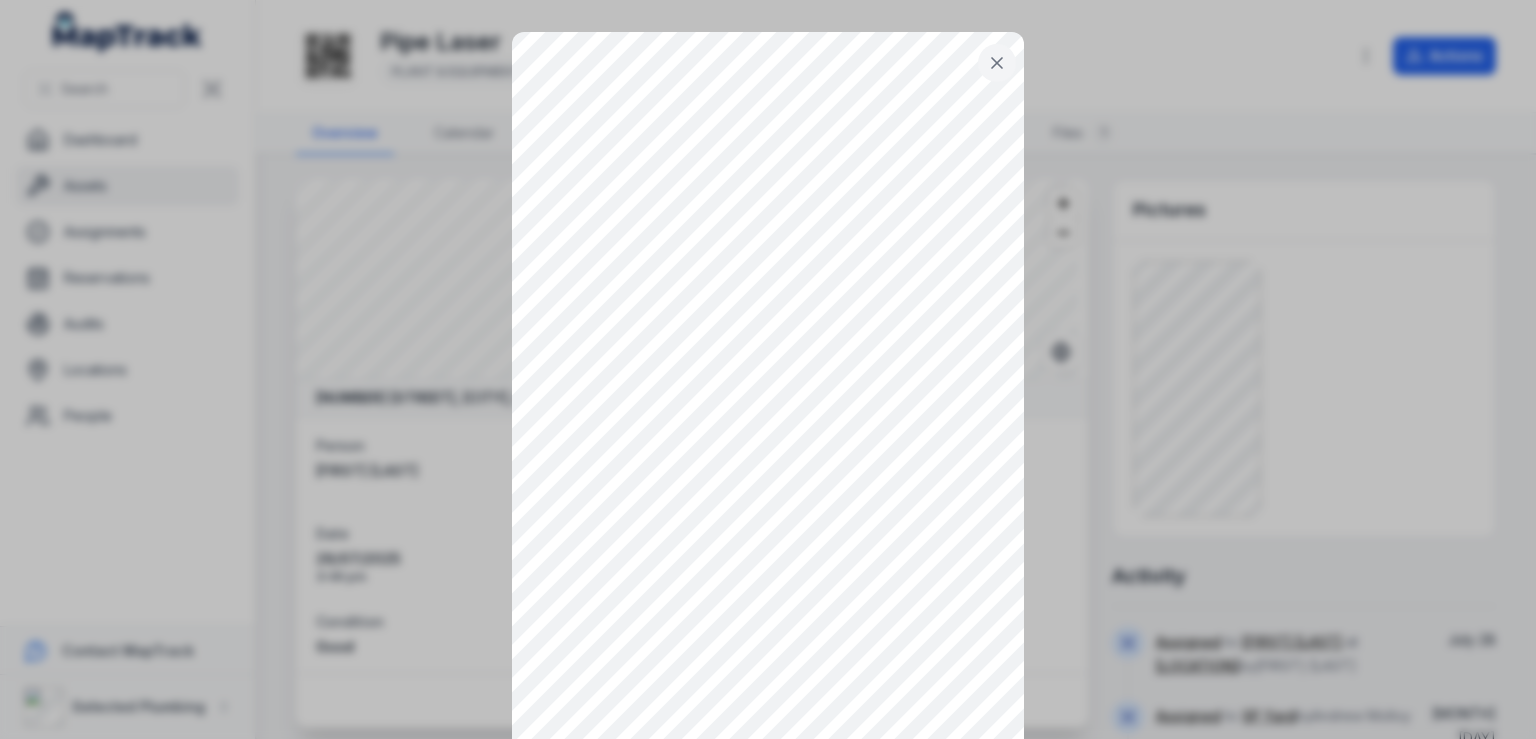 click 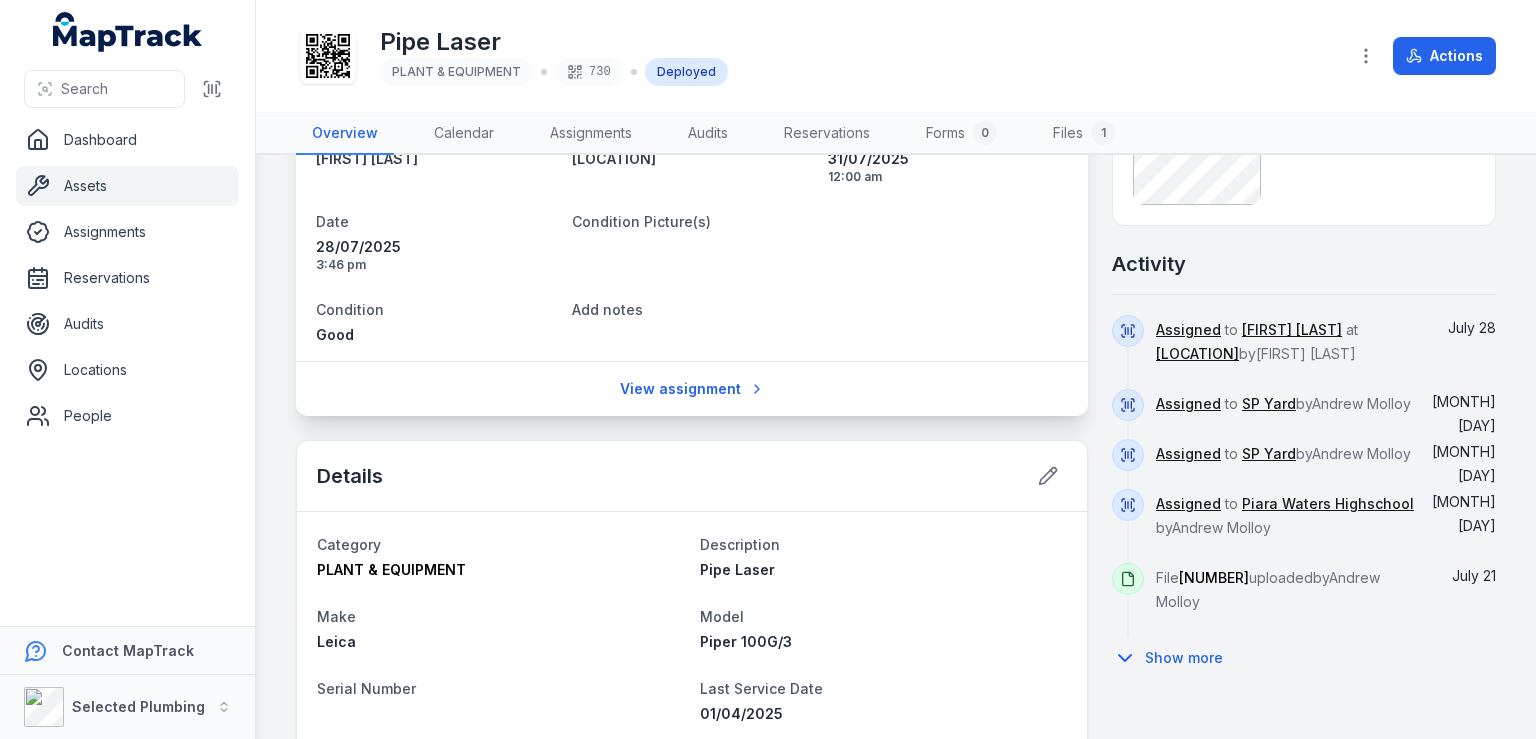 scroll, scrollTop: 0, scrollLeft: 0, axis: both 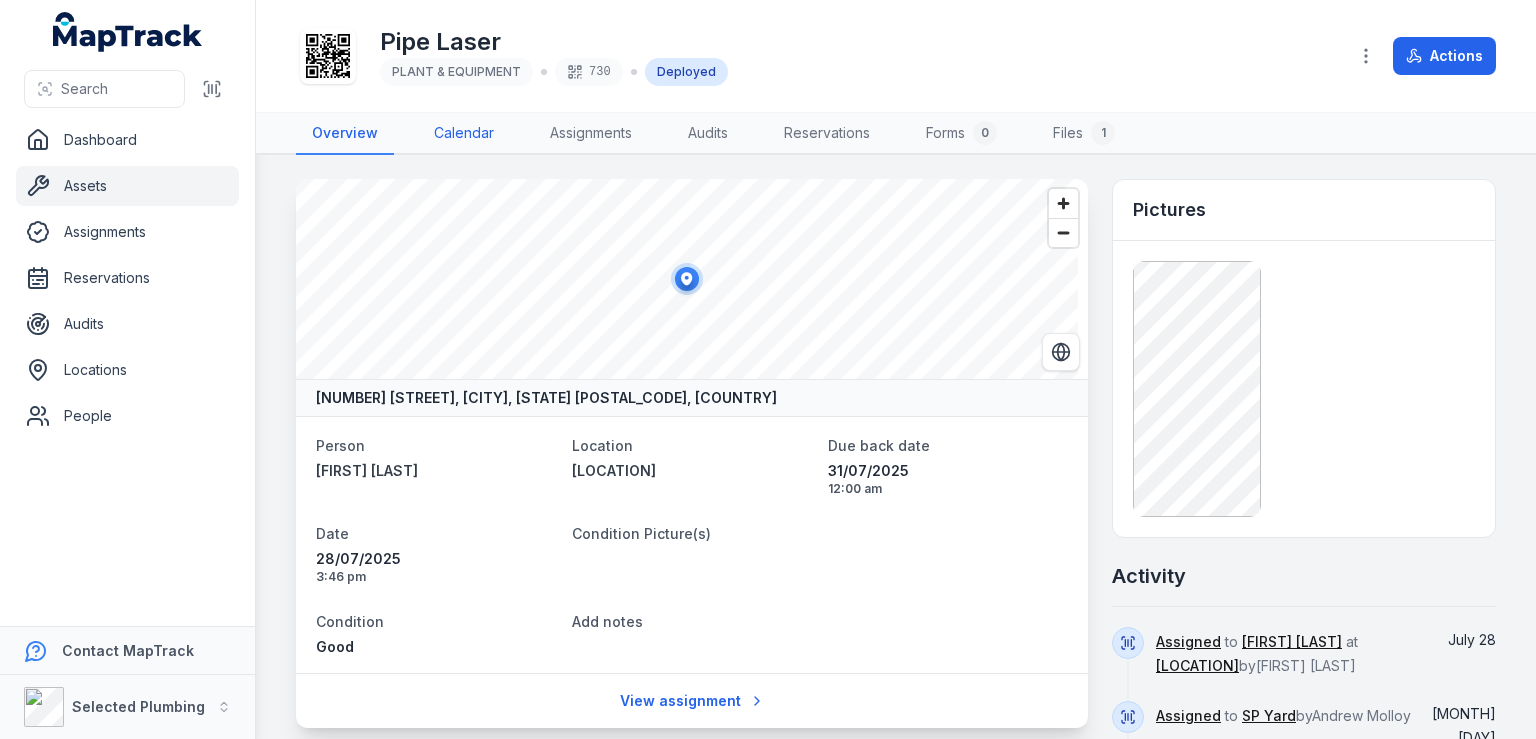 click on "Calendar" at bounding box center [464, 134] 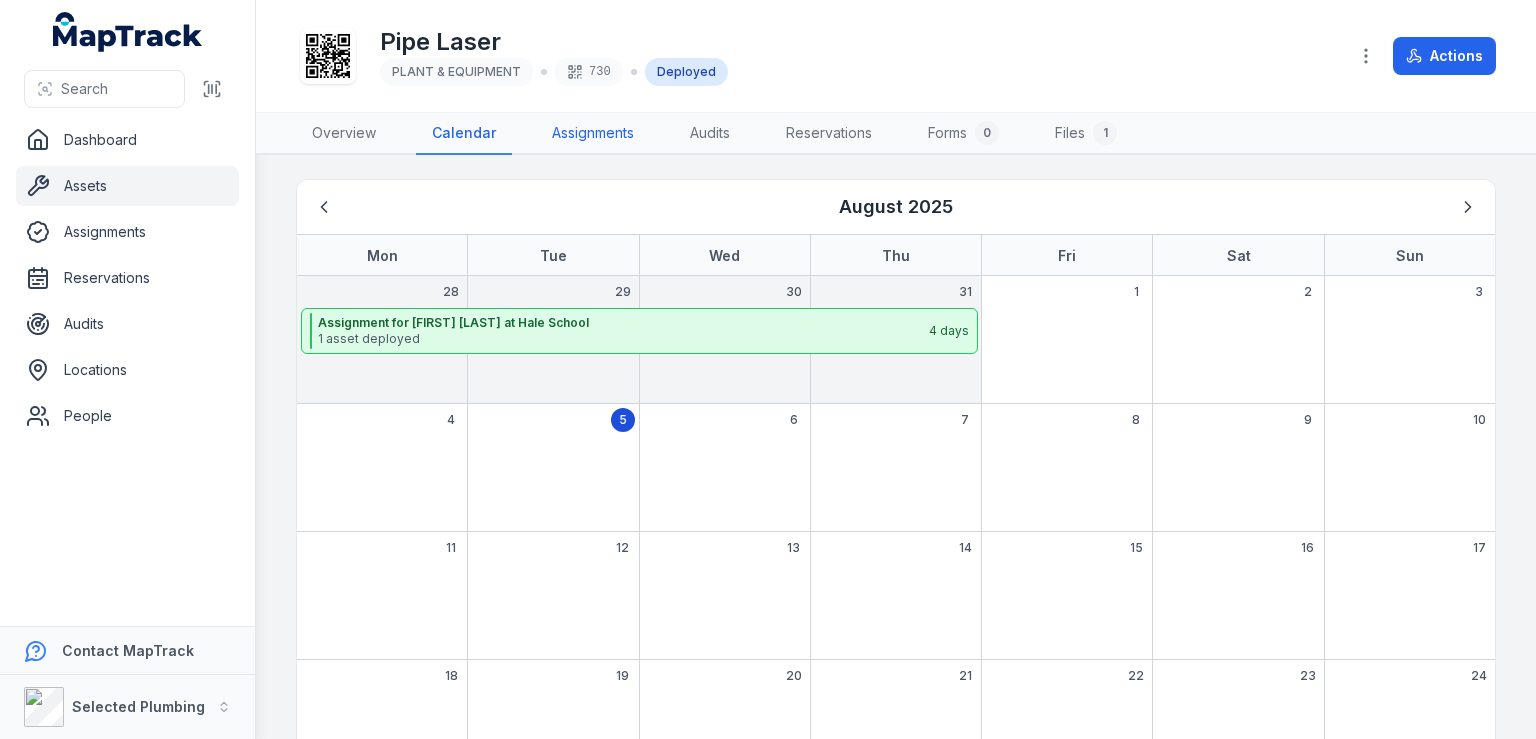 click on "Assignments" at bounding box center (593, 134) 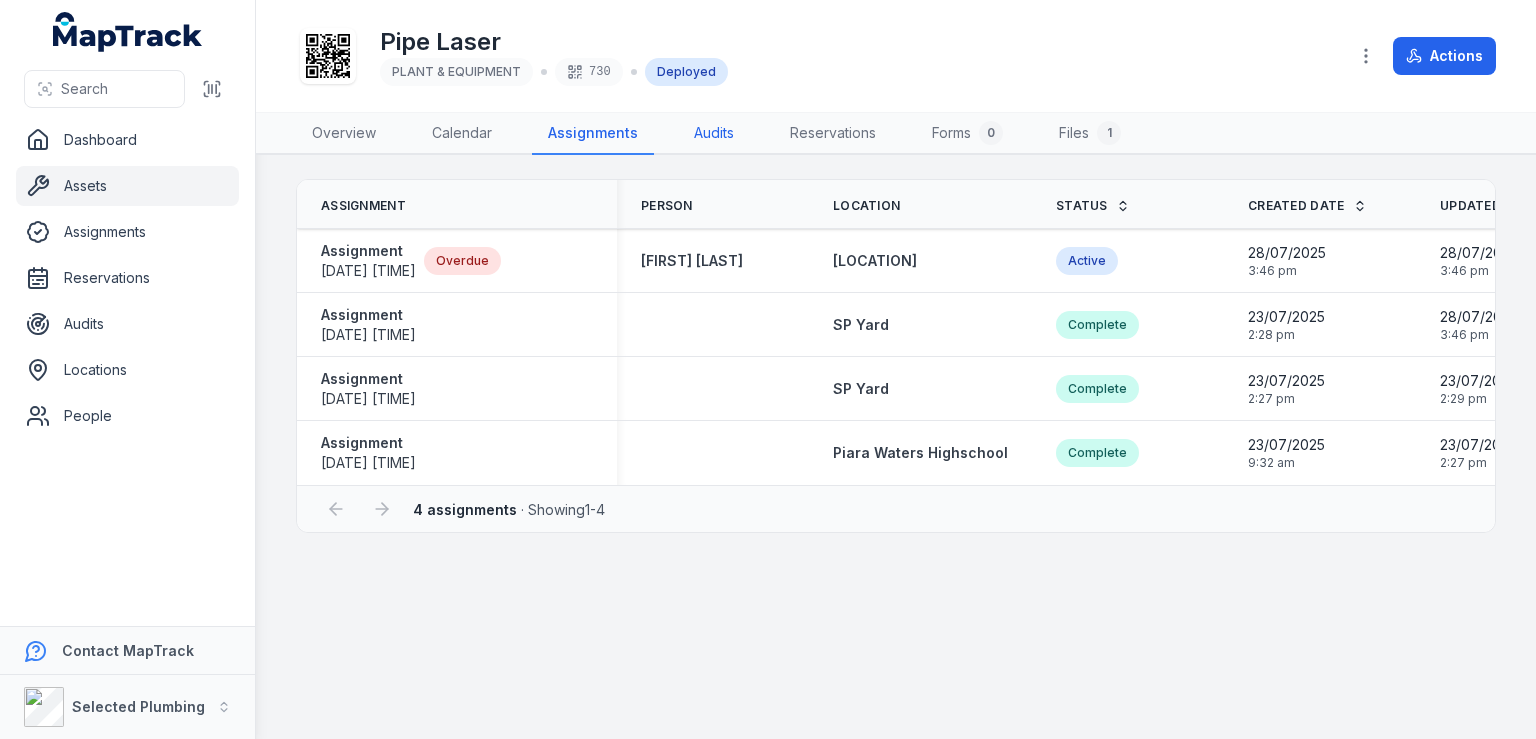 click on "Audits" at bounding box center [714, 134] 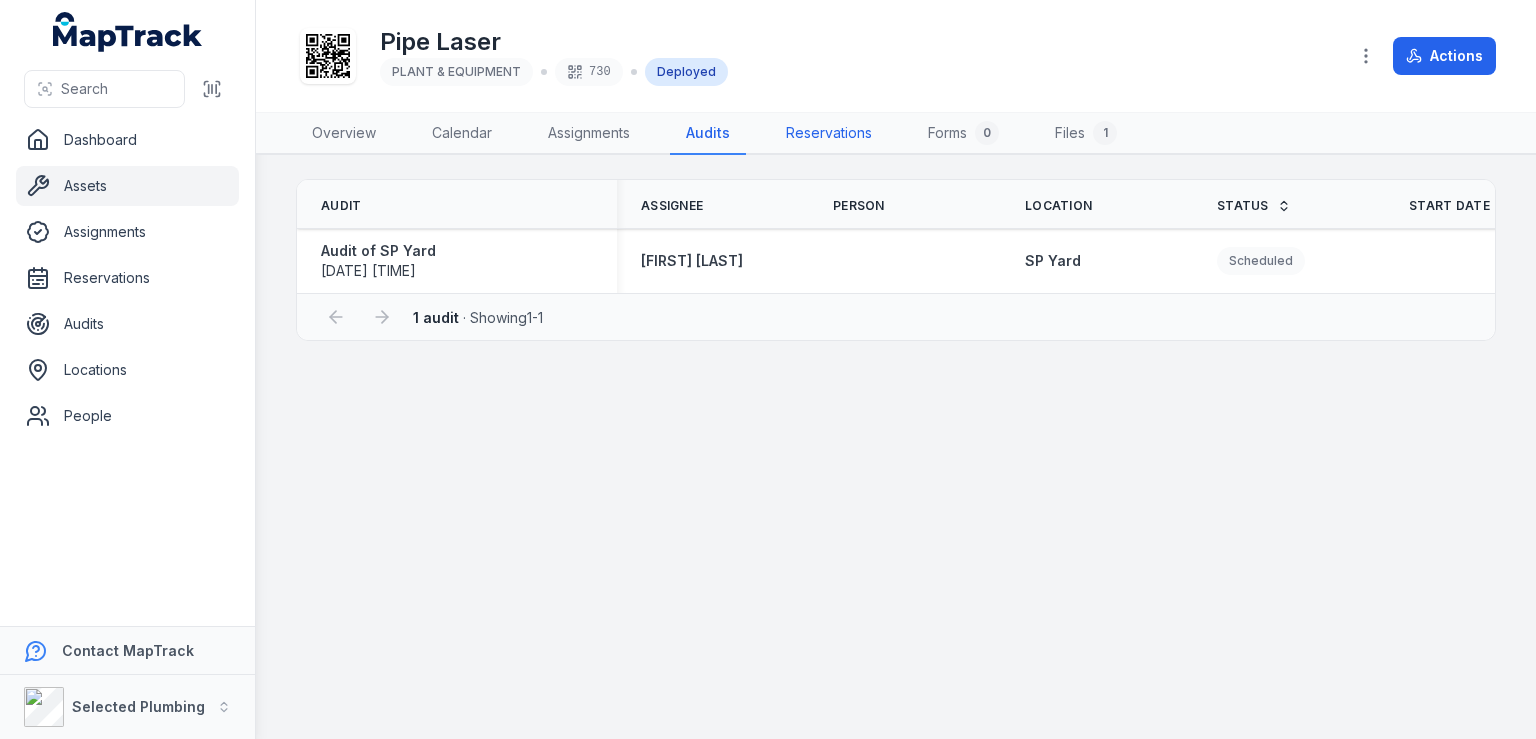 click on "Reservations" at bounding box center (829, 134) 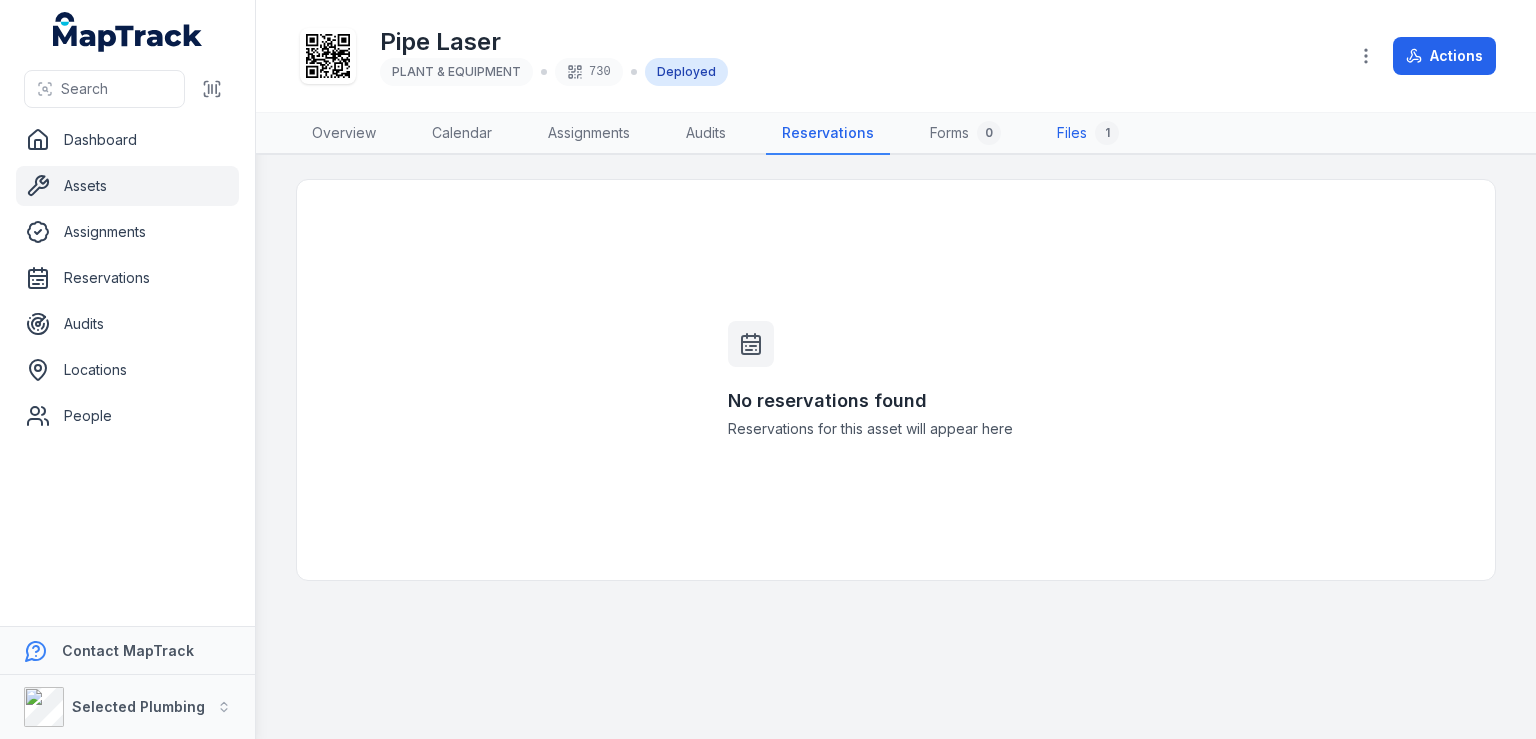 click on "Files 1" at bounding box center (1088, 134) 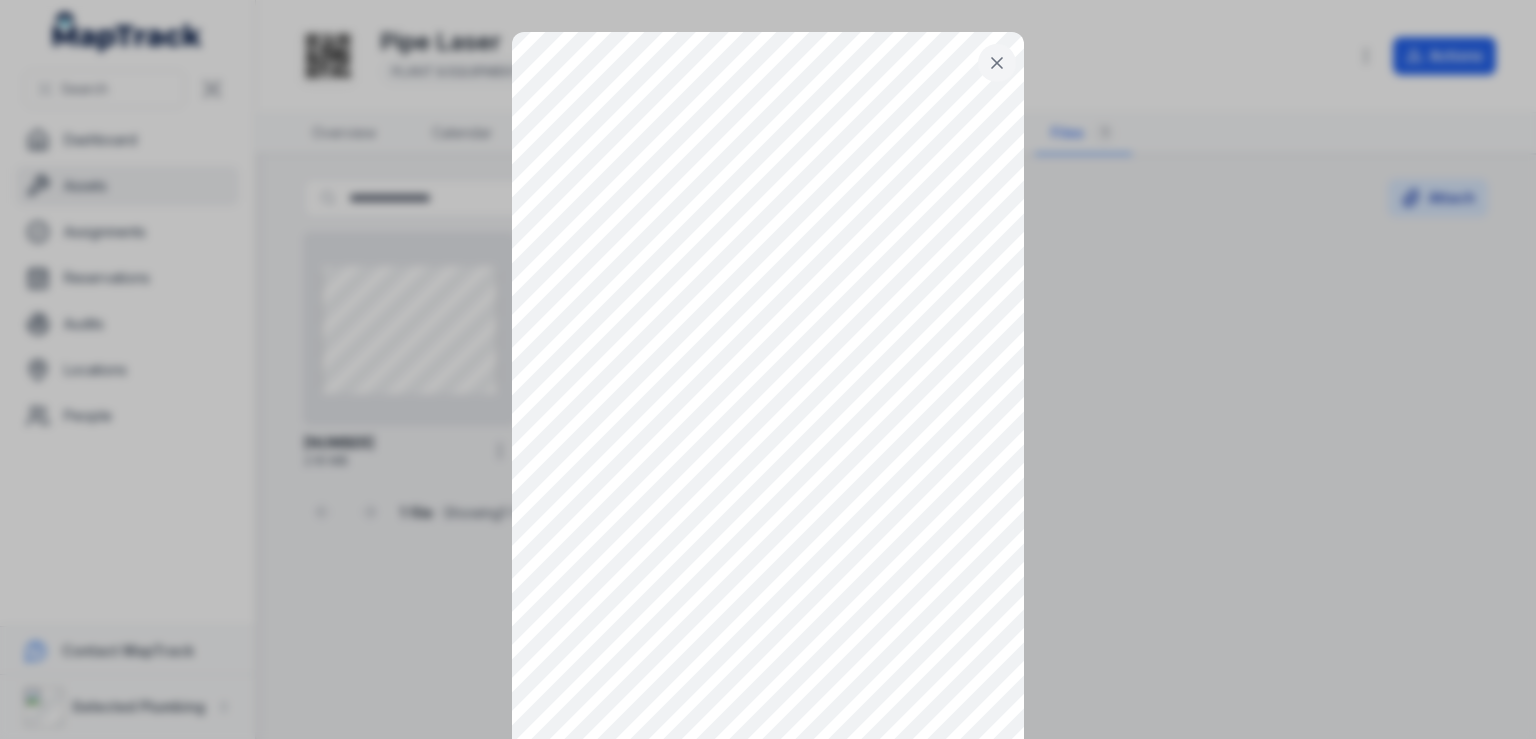click 